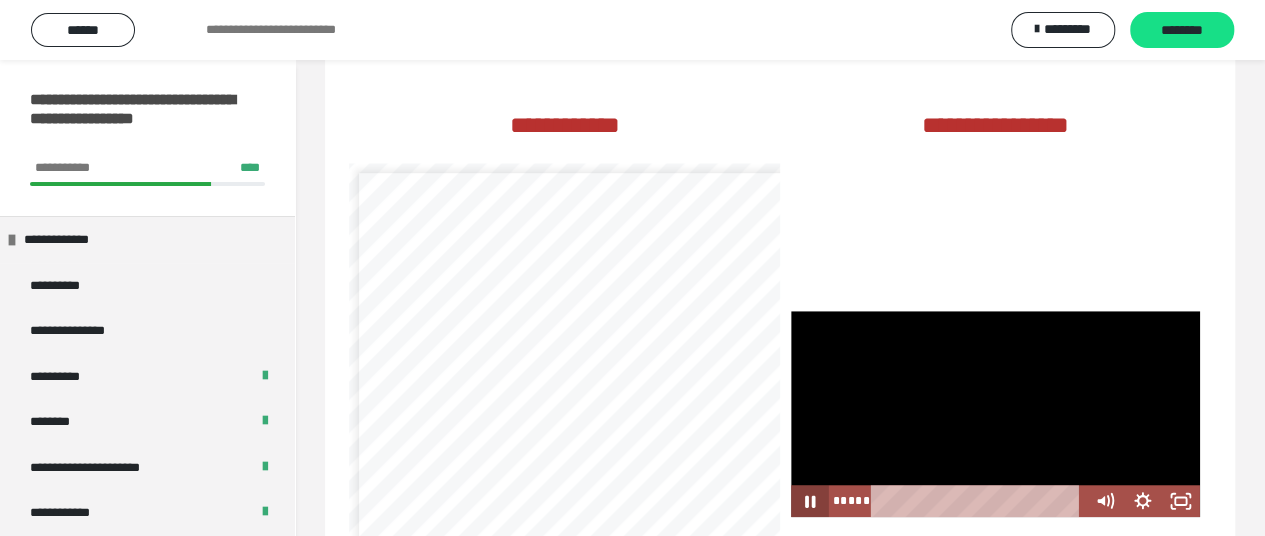 scroll, scrollTop: 571, scrollLeft: 0, axis: vertical 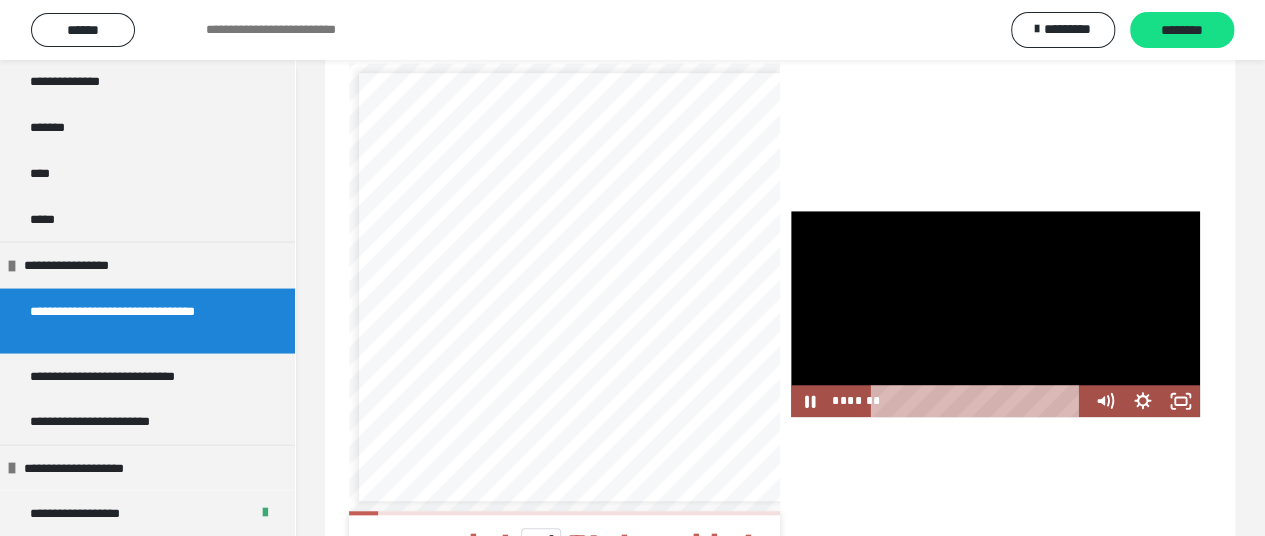 click at bounding box center (995, 314) 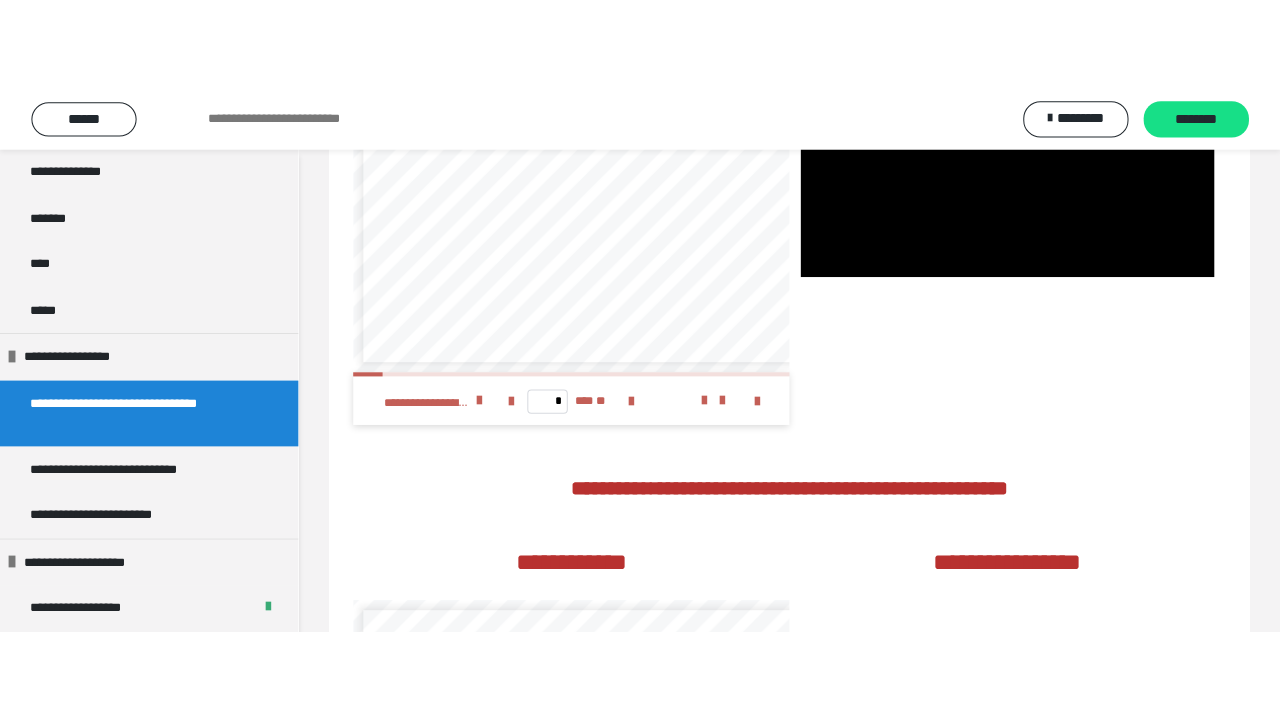 scroll, scrollTop: 871, scrollLeft: 0, axis: vertical 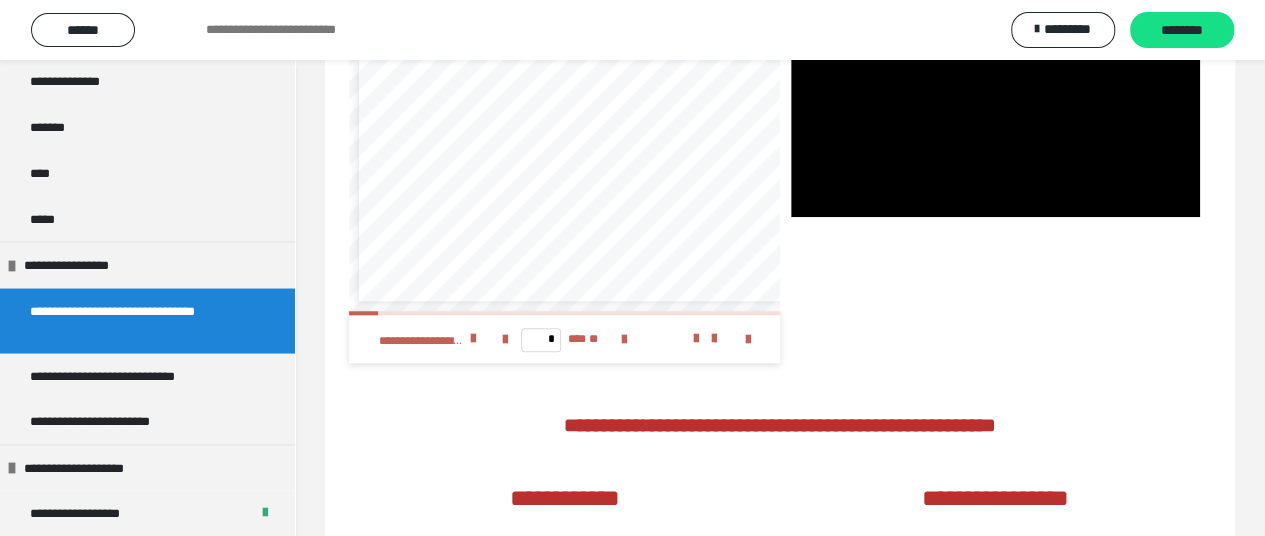 click on "**********" at bounding box center [453, 339] 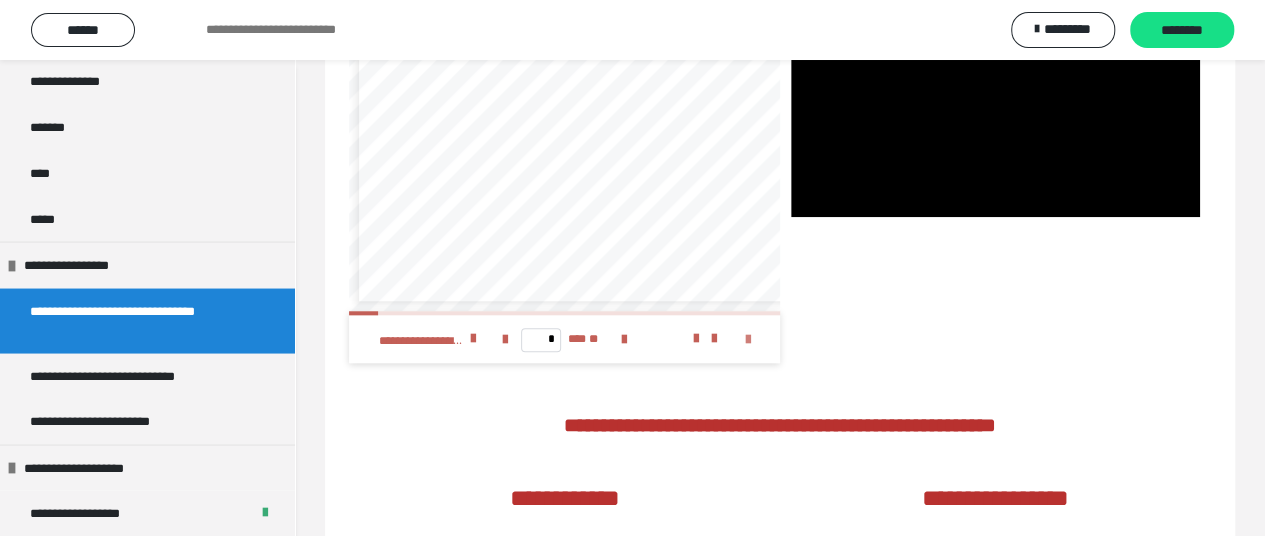 click at bounding box center [748, 340] 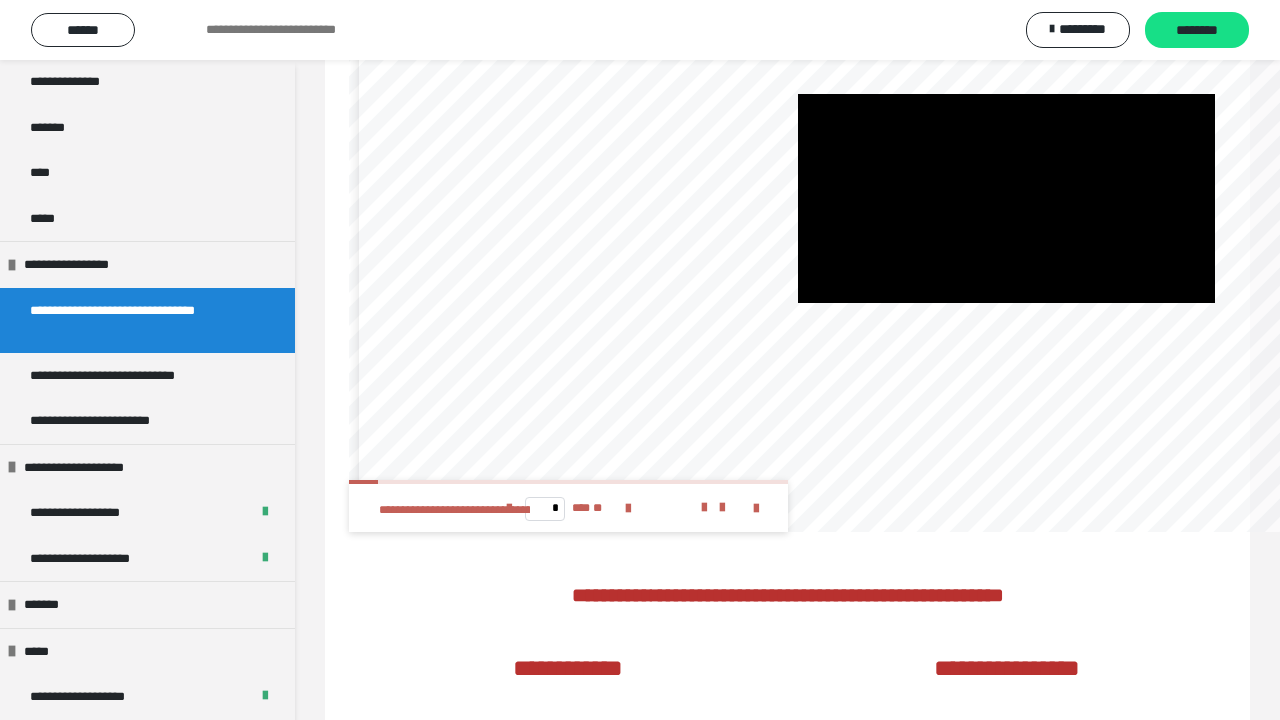scroll, scrollTop: 210, scrollLeft: 0, axis: vertical 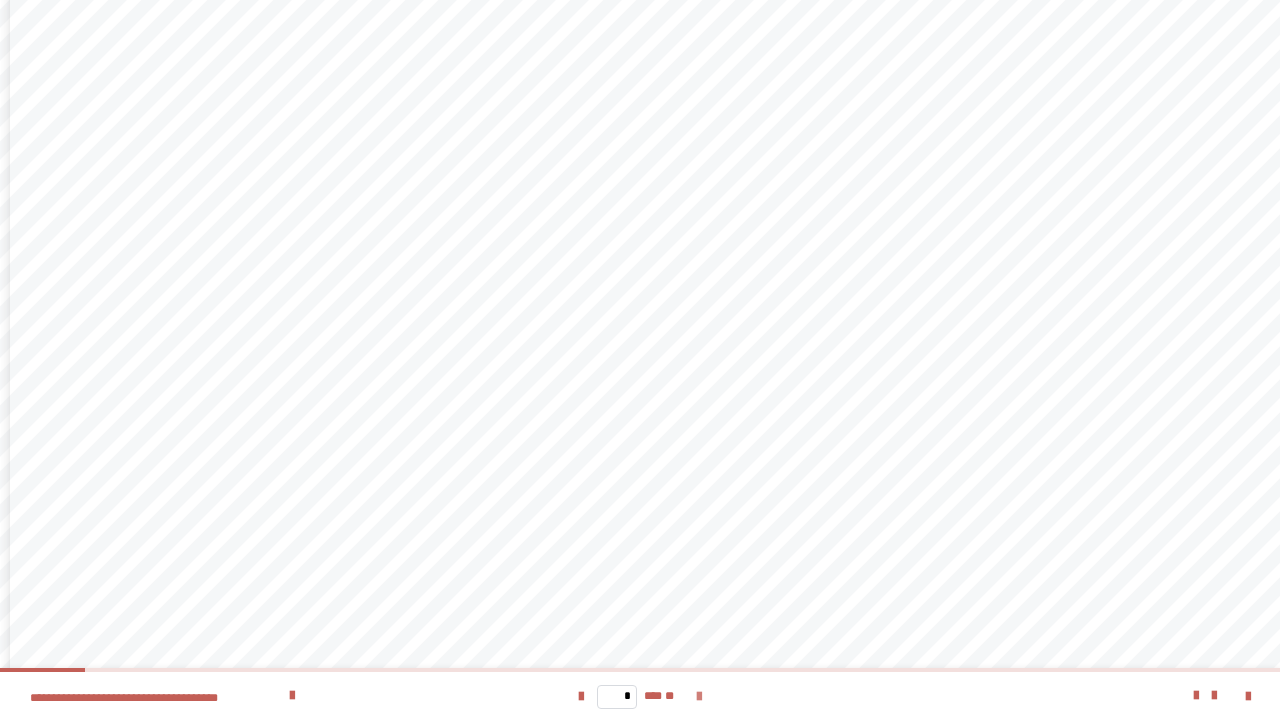 click at bounding box center [699, 697] 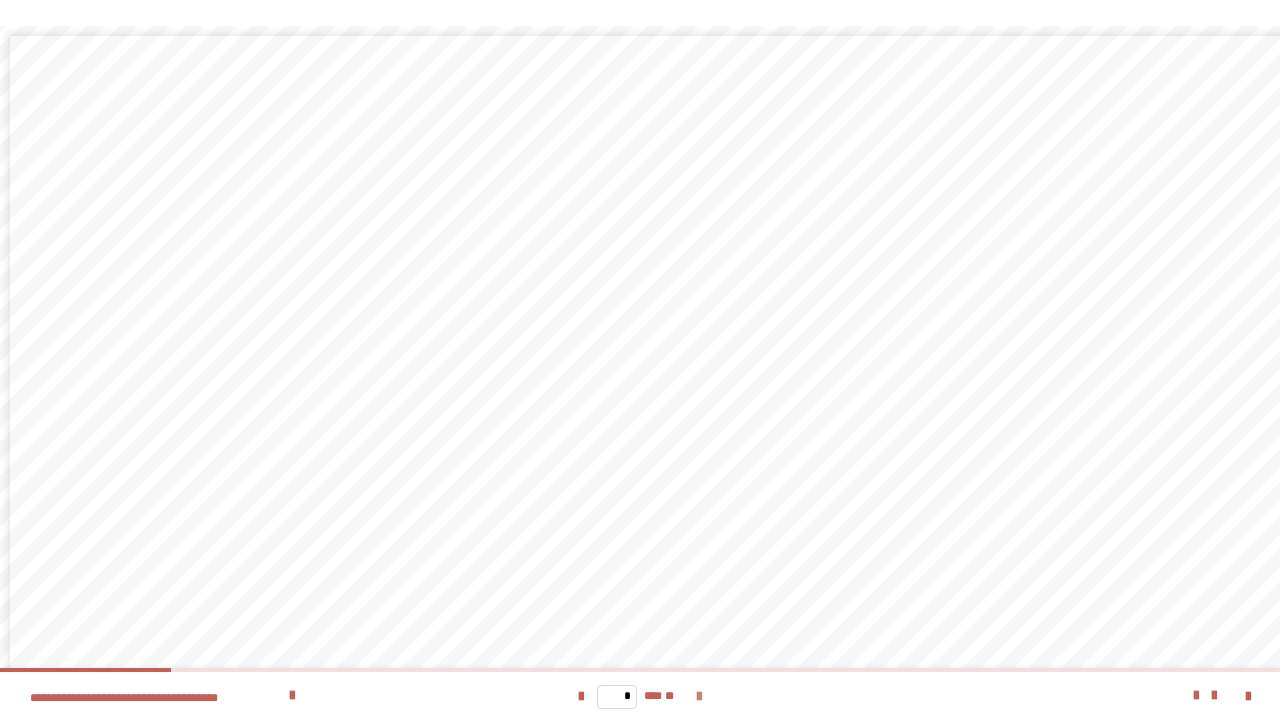 click at bounding box center [699, 697] 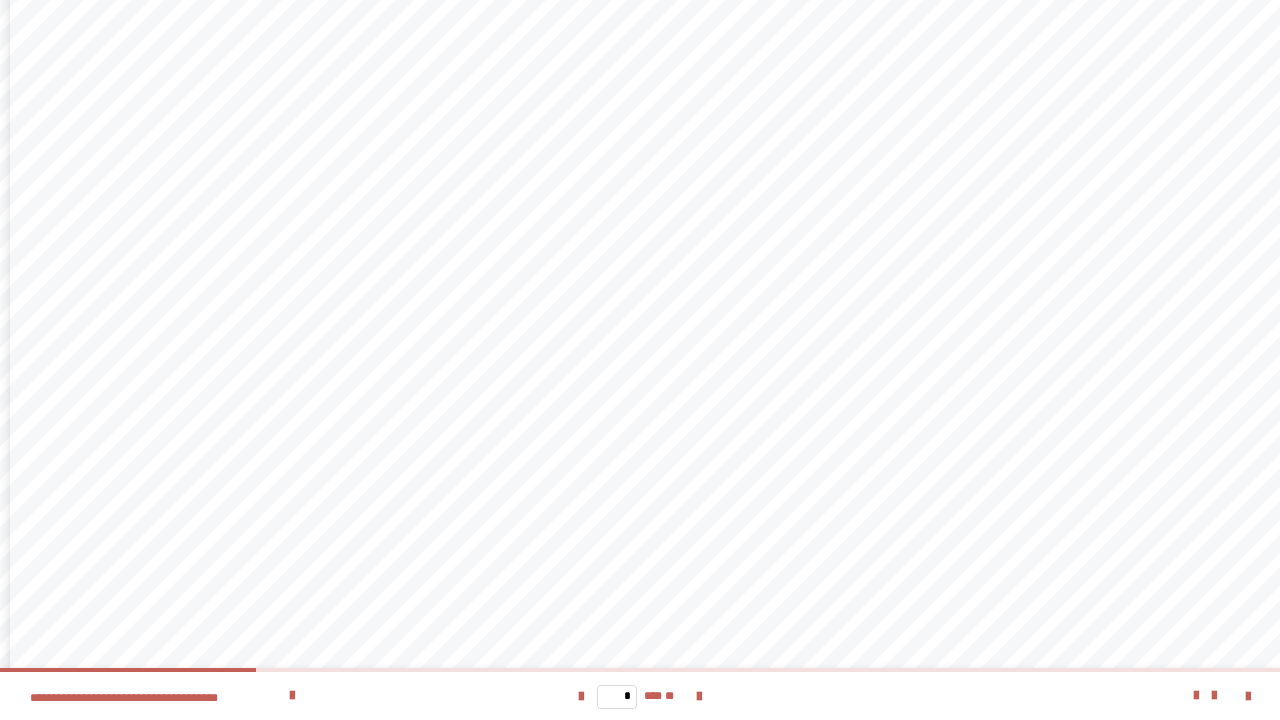 scroll, scrollTop: 210, scrollLeft: 0, axis: vertical 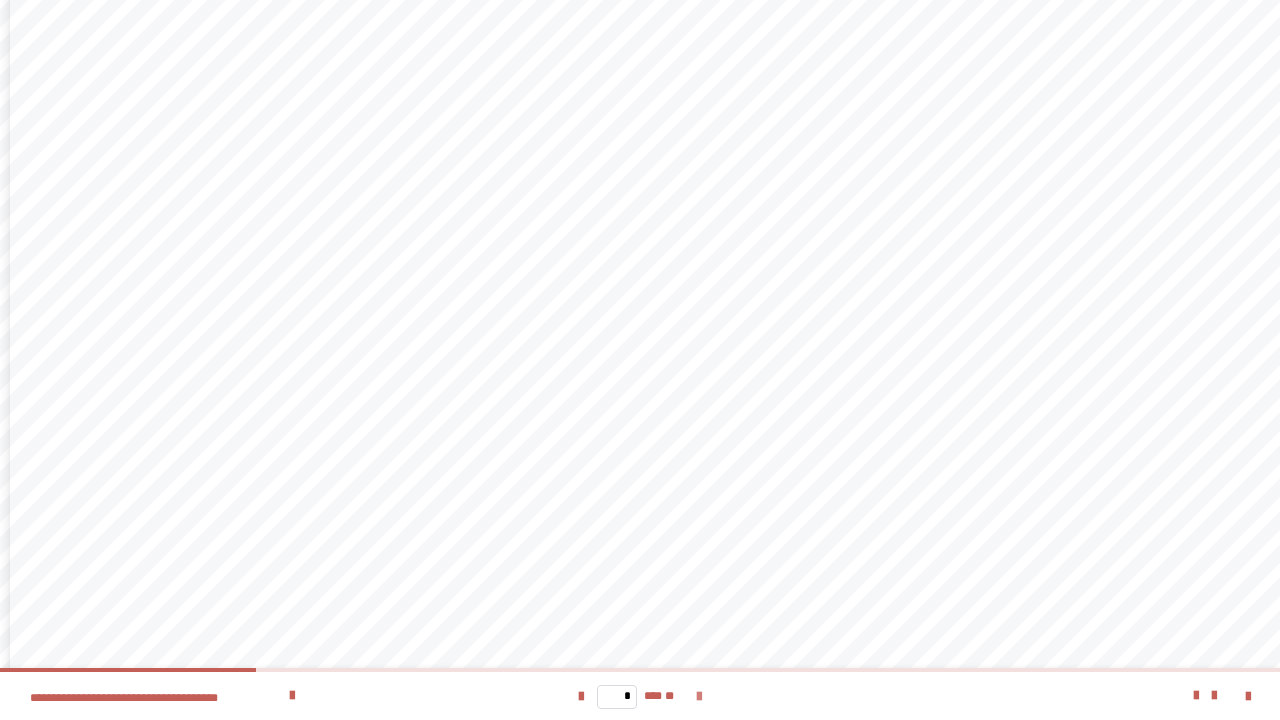 click at bounding box center (699, 697) 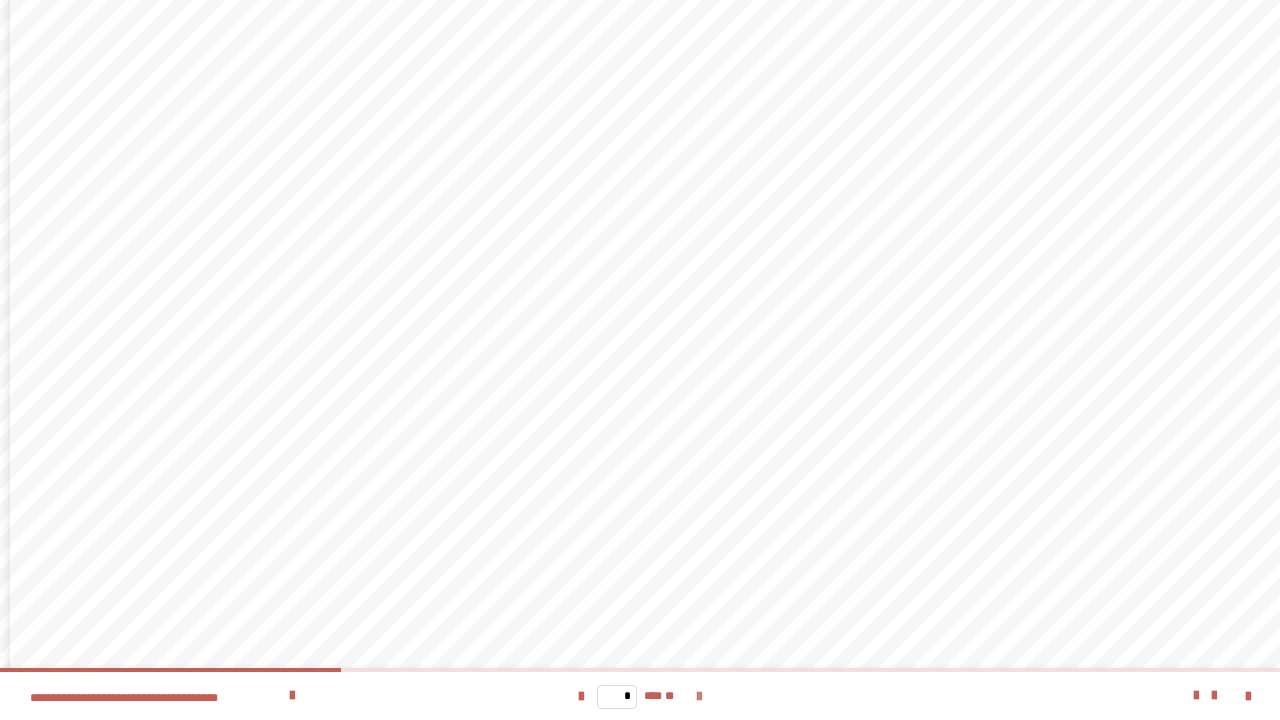 scroll, scrollTop: 0, scrollLeft: 0, axis: both 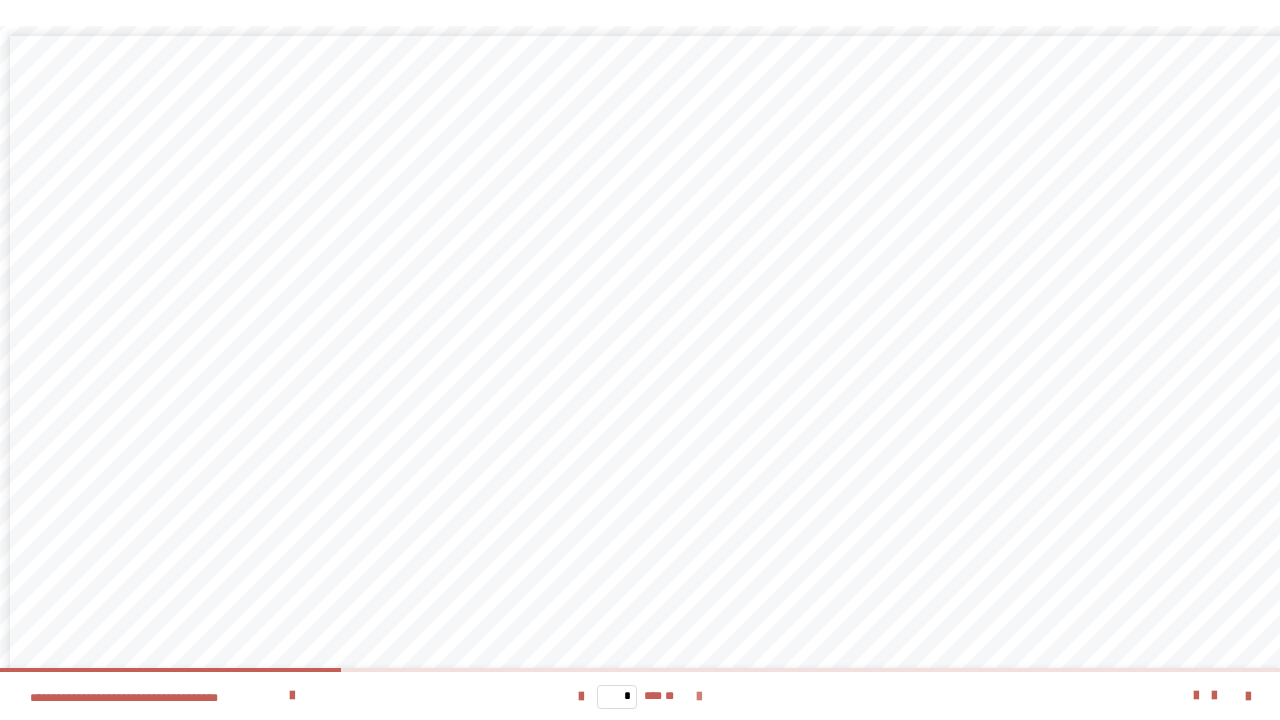 click at bounding box center [699, 697] 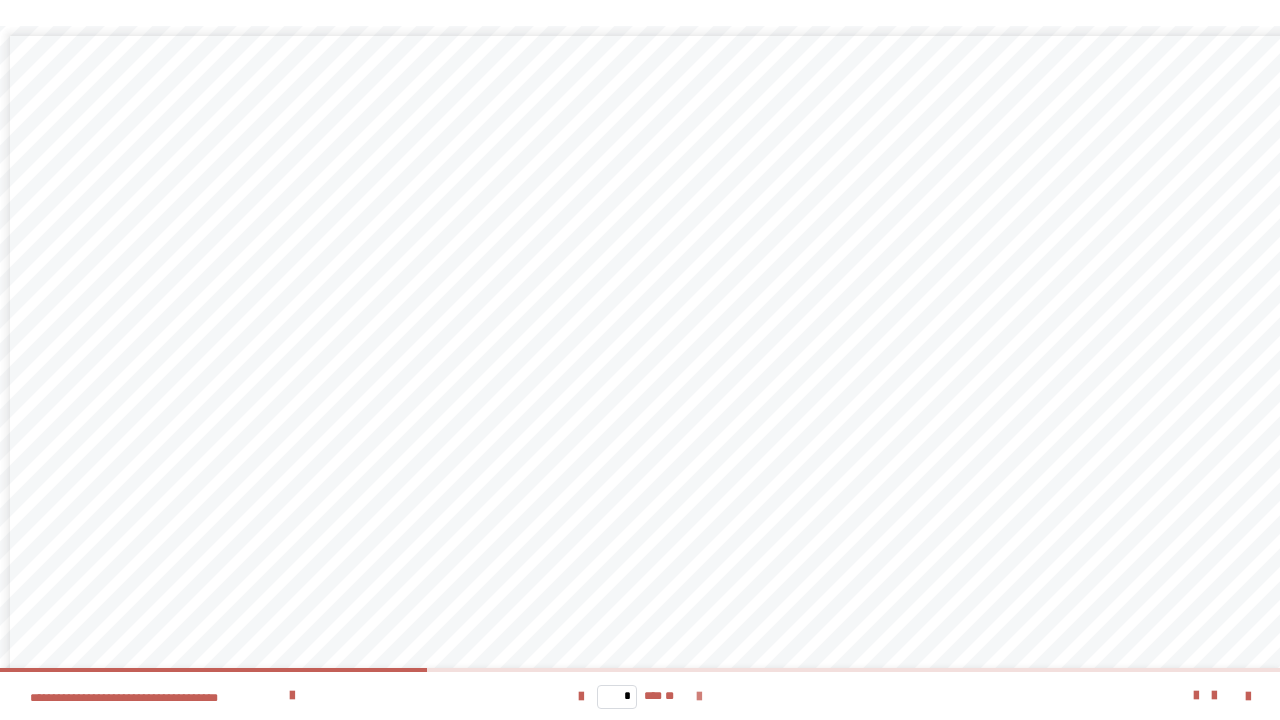 click at bounding box center (699, 697) 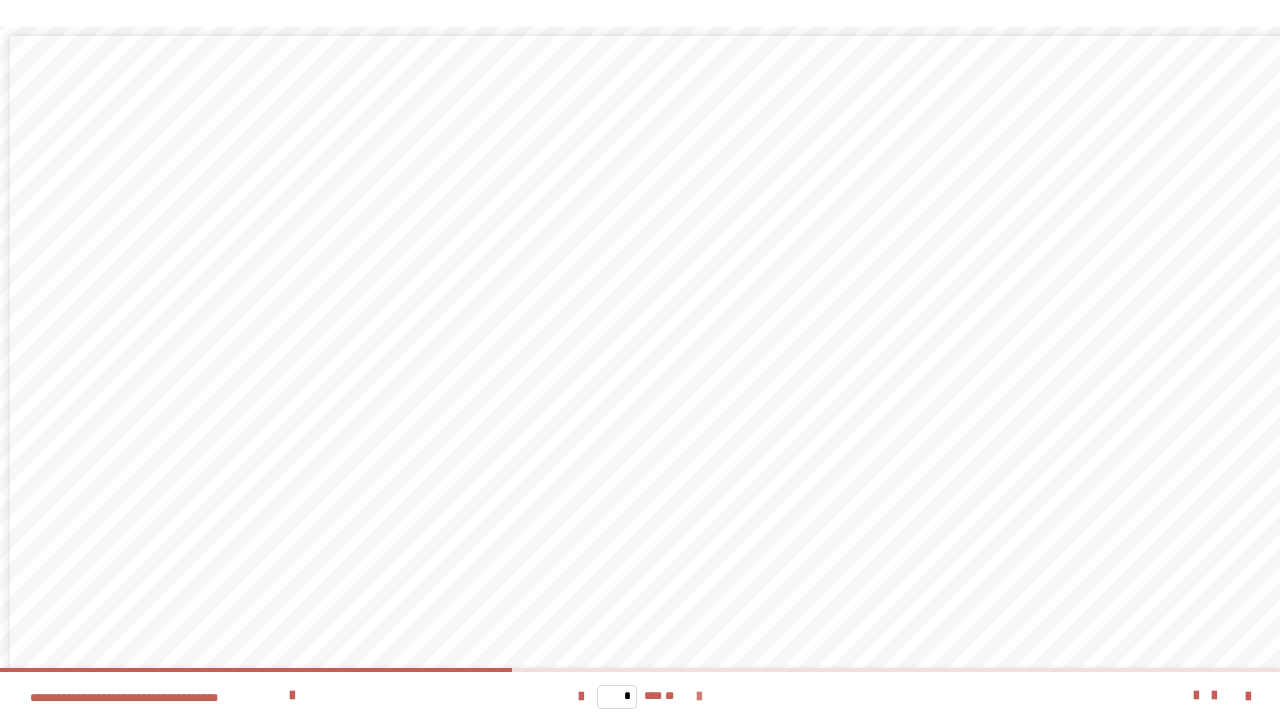 click at bounding box center [699, 697] 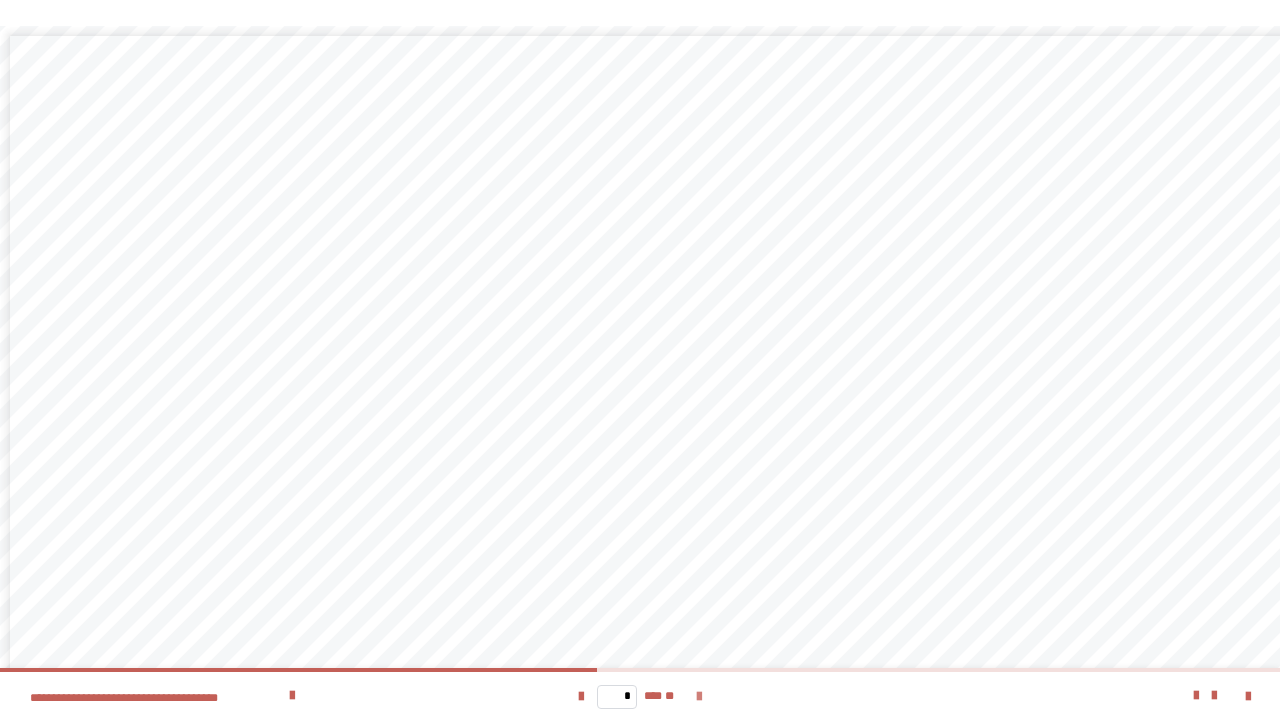 click at bounding box center (699, 697) 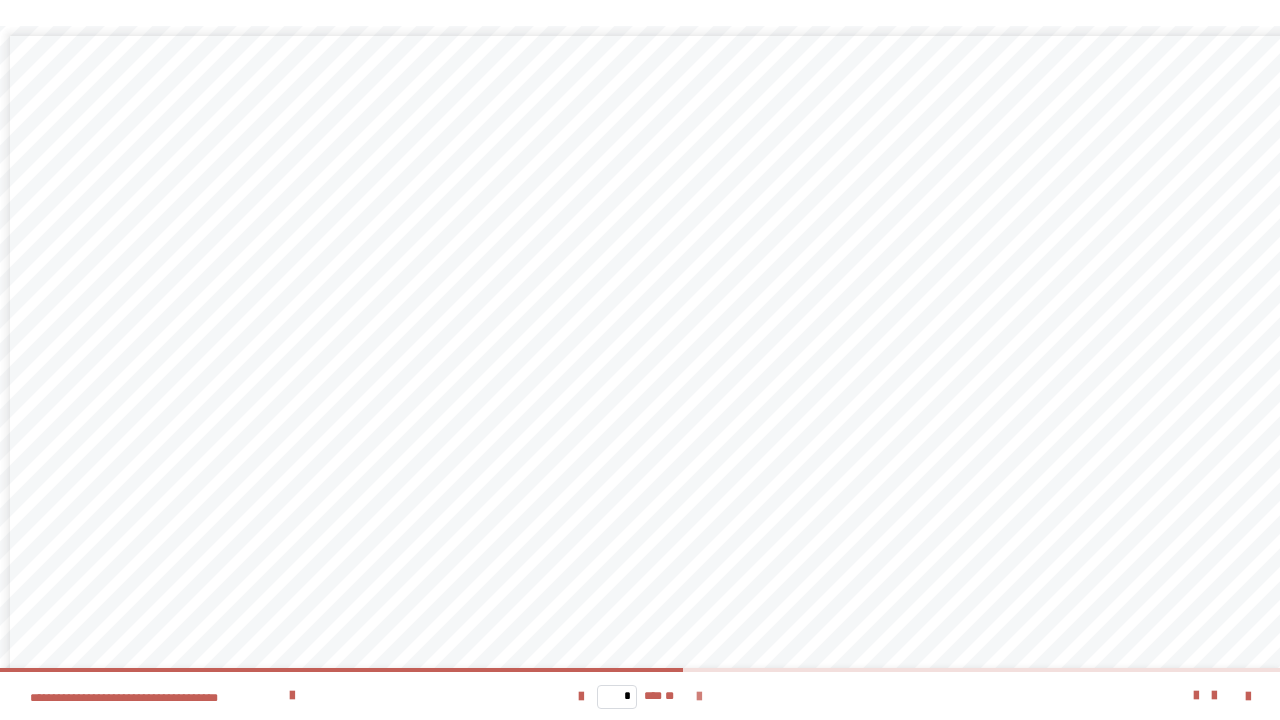 click at bounding box center (699, 697) 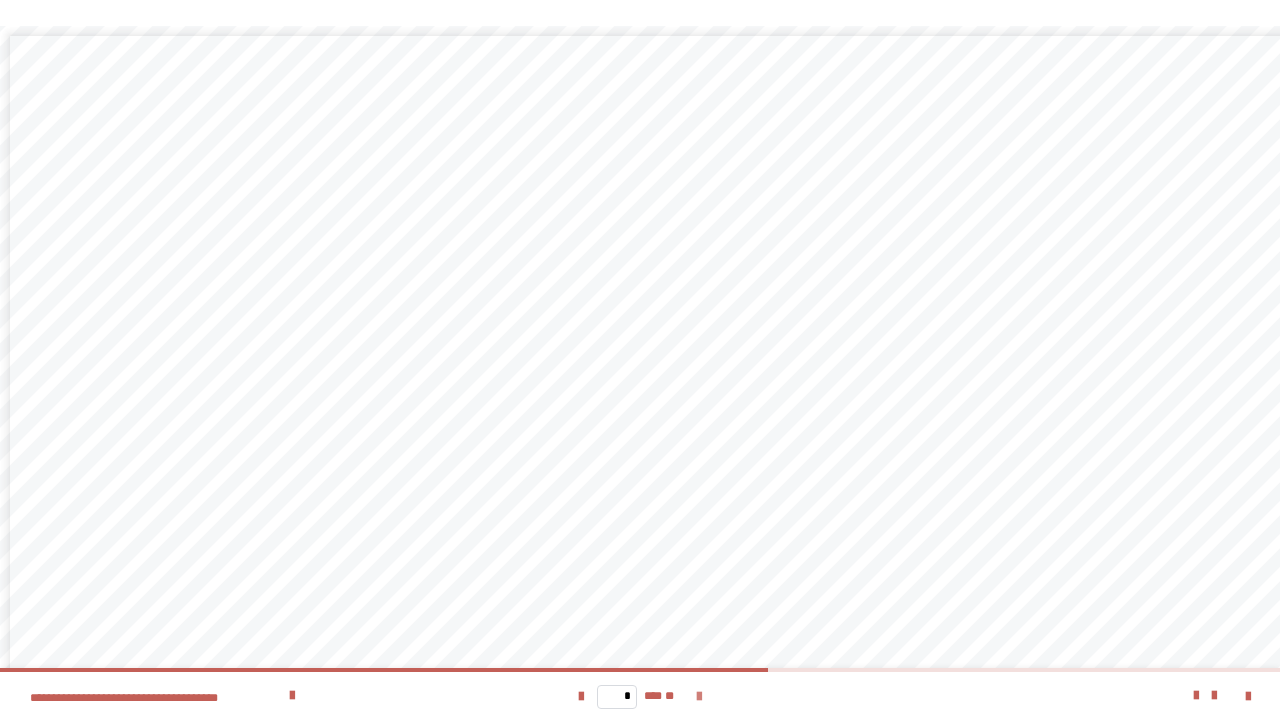 click at bounding box center [699, 697] 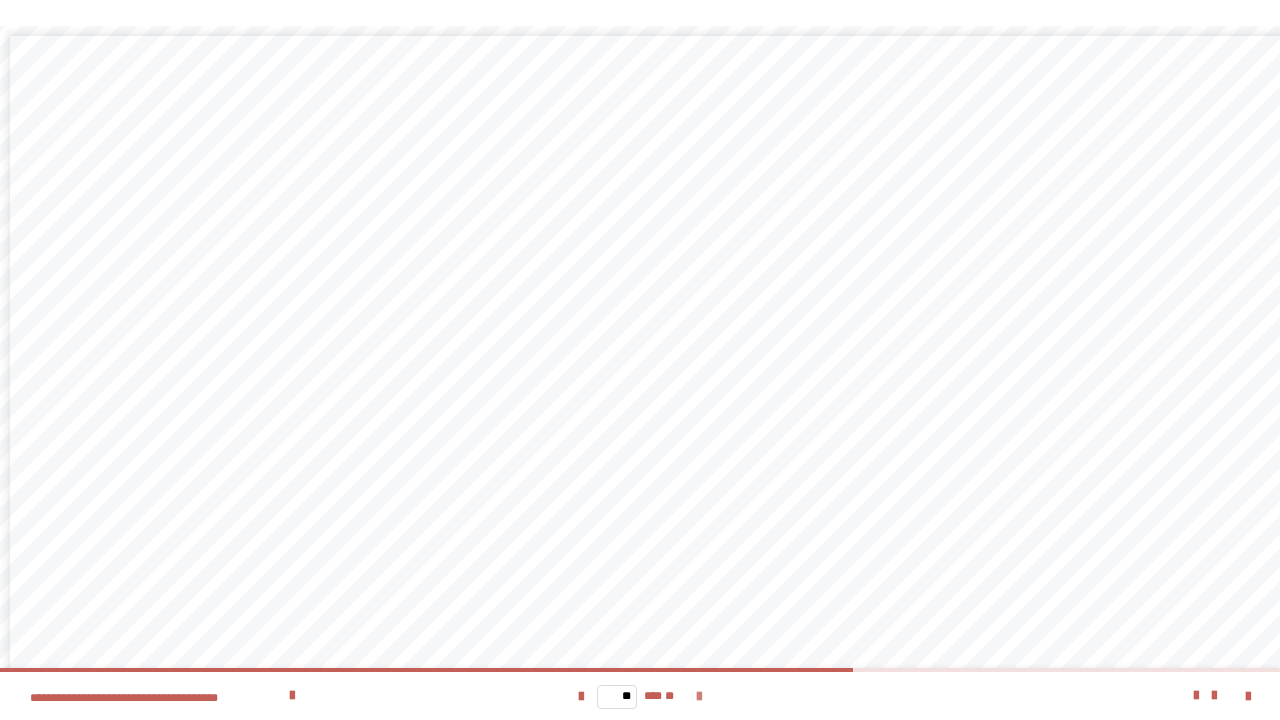 click at bounding box center (699, 697) 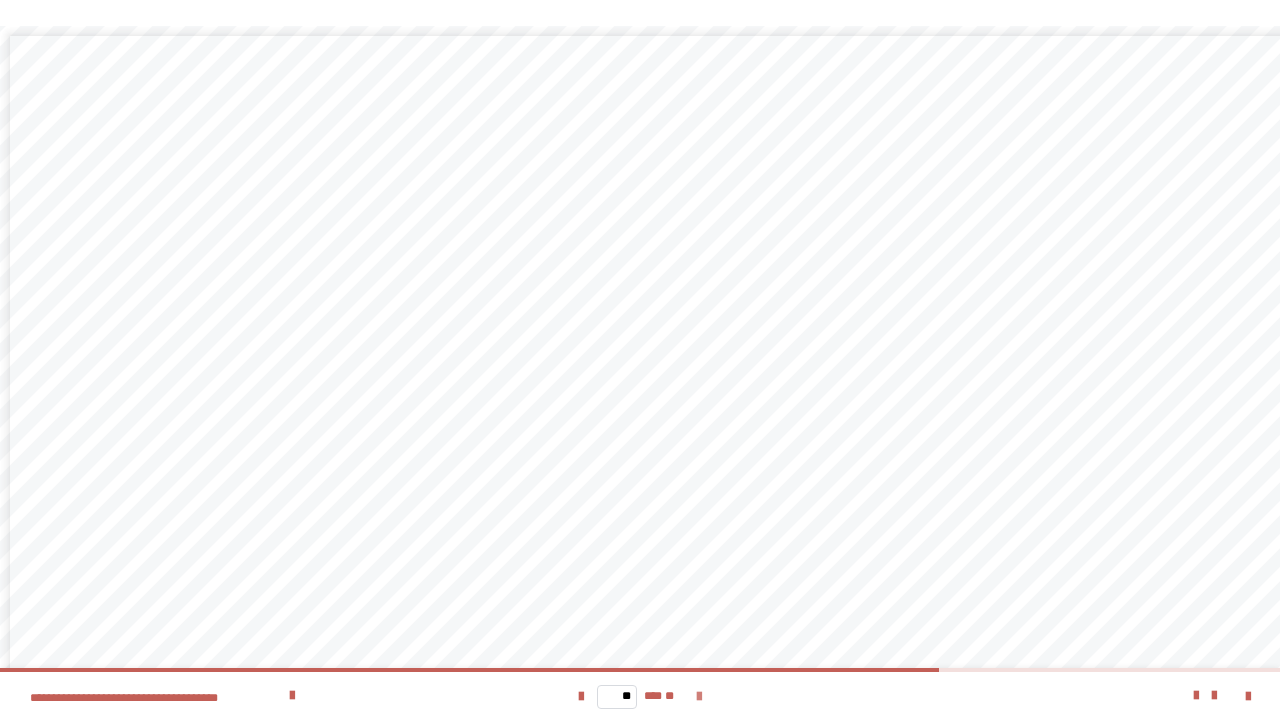 click at bounding box center [699, 697] 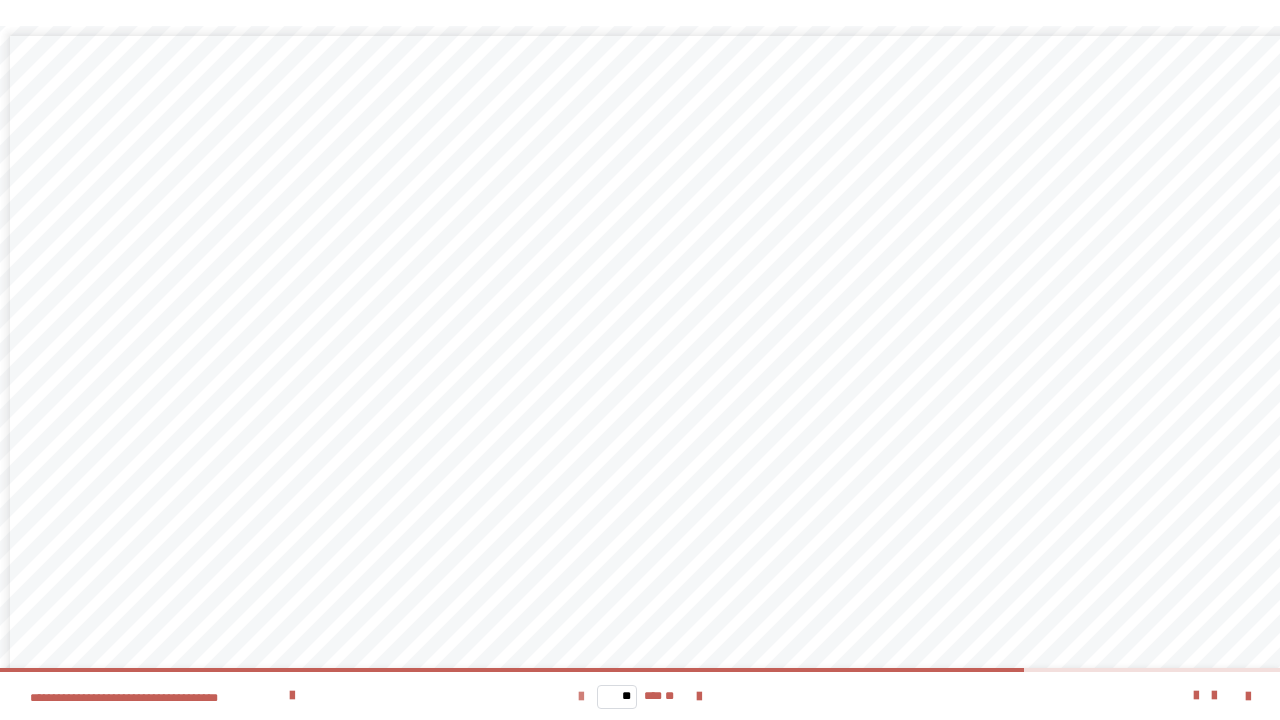 click at bounding box center (581, 697) 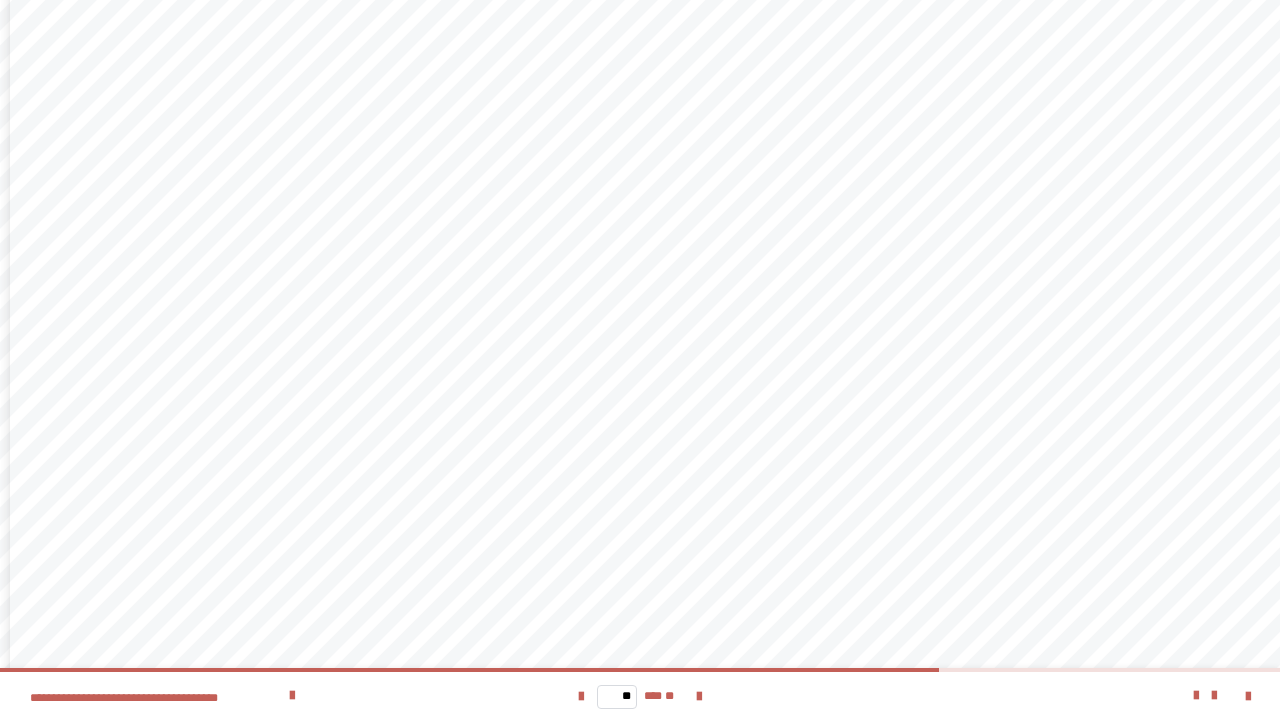 scroll, scrollTop: 200, scrollLeft: 0, axis: vertical 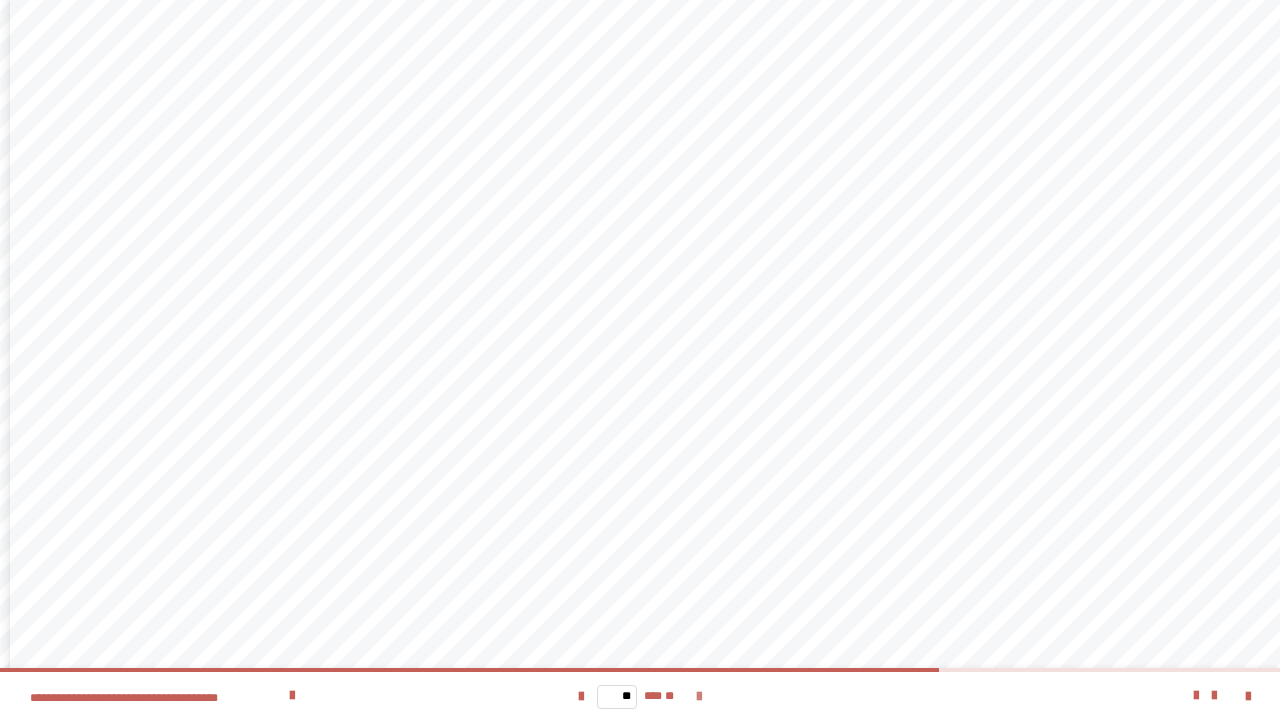 click at bounding box center [699, 697] 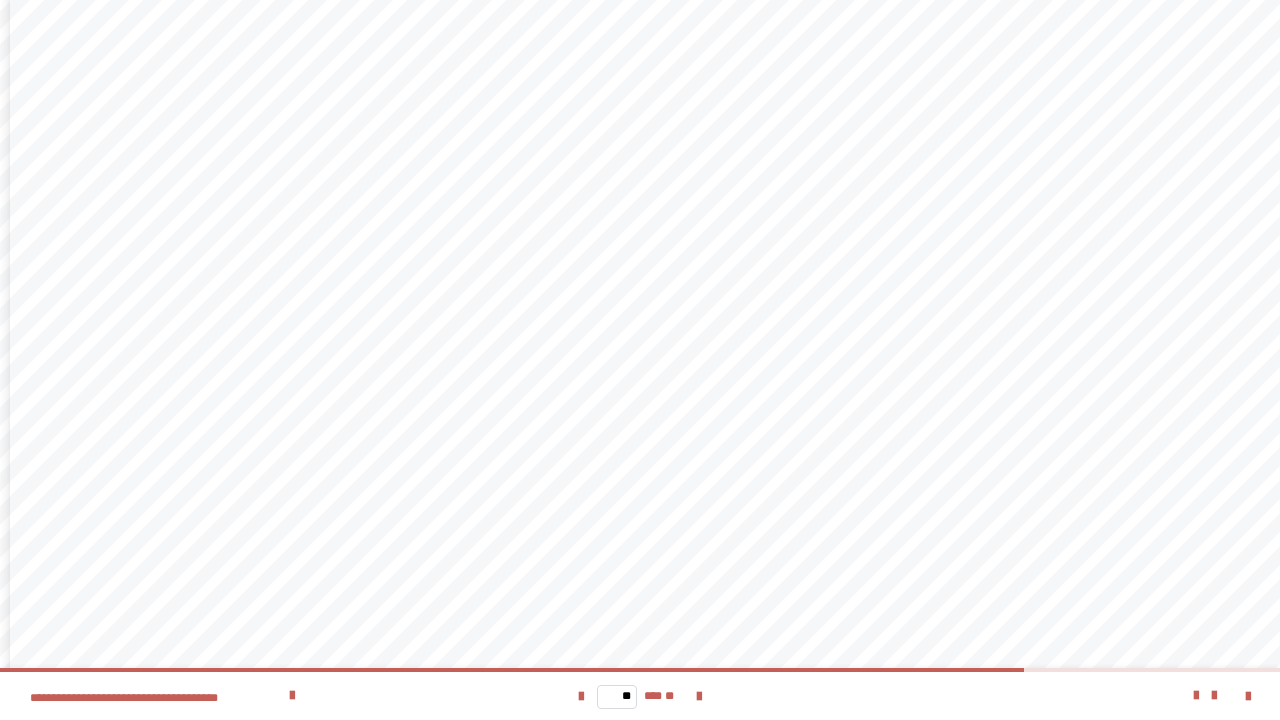 click on "**********" at bounding box center [577, 402] 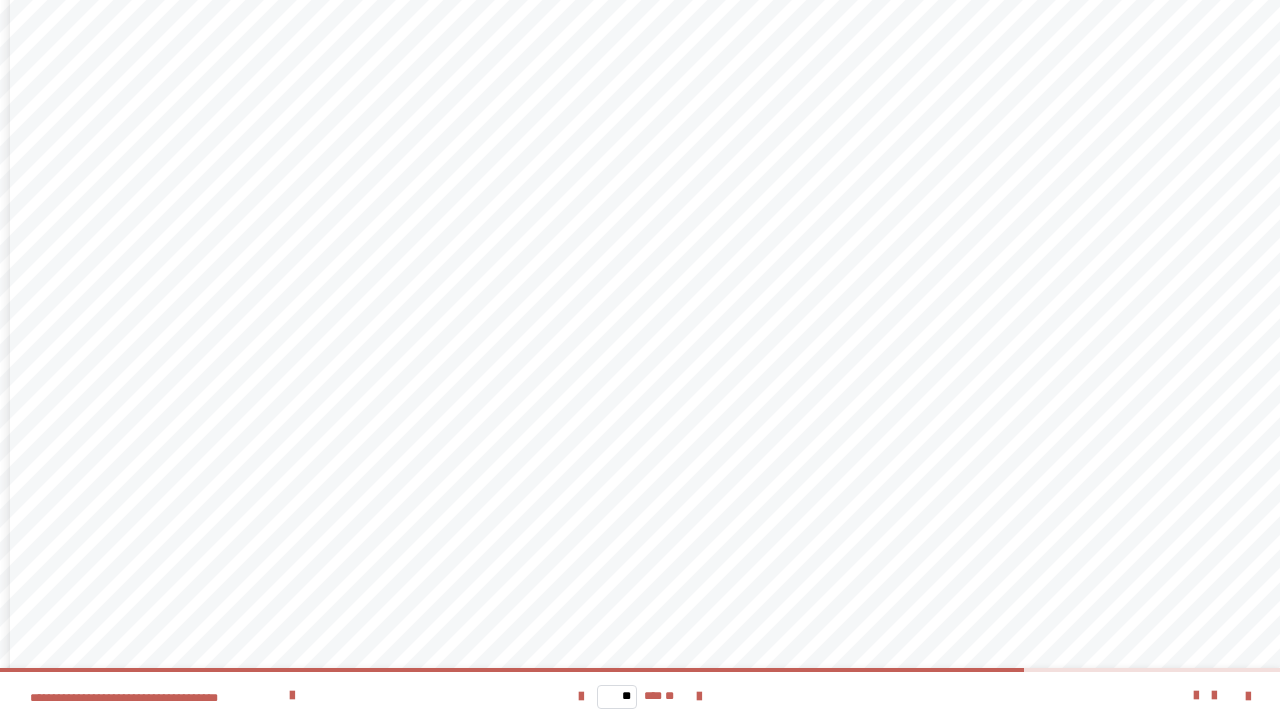 scroll, scrollTop: 210, scrollLeft: 0, axis: vertical 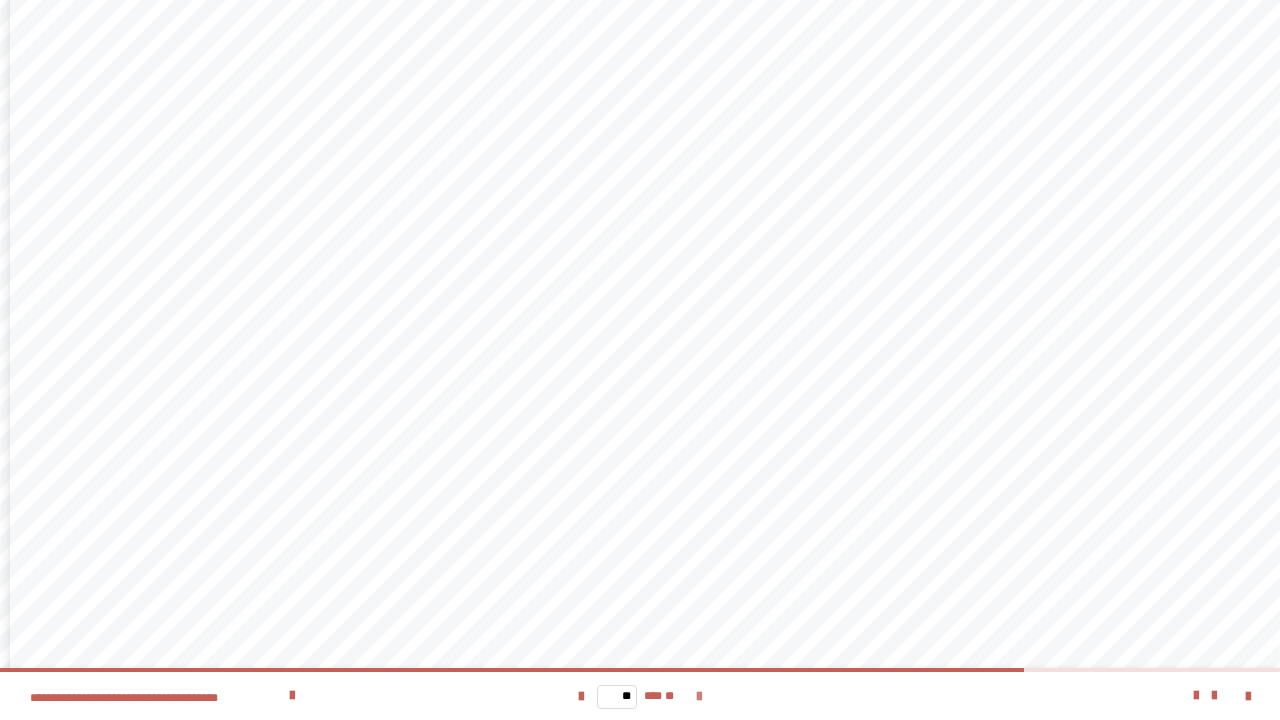 click at bounding box center [699, 697] 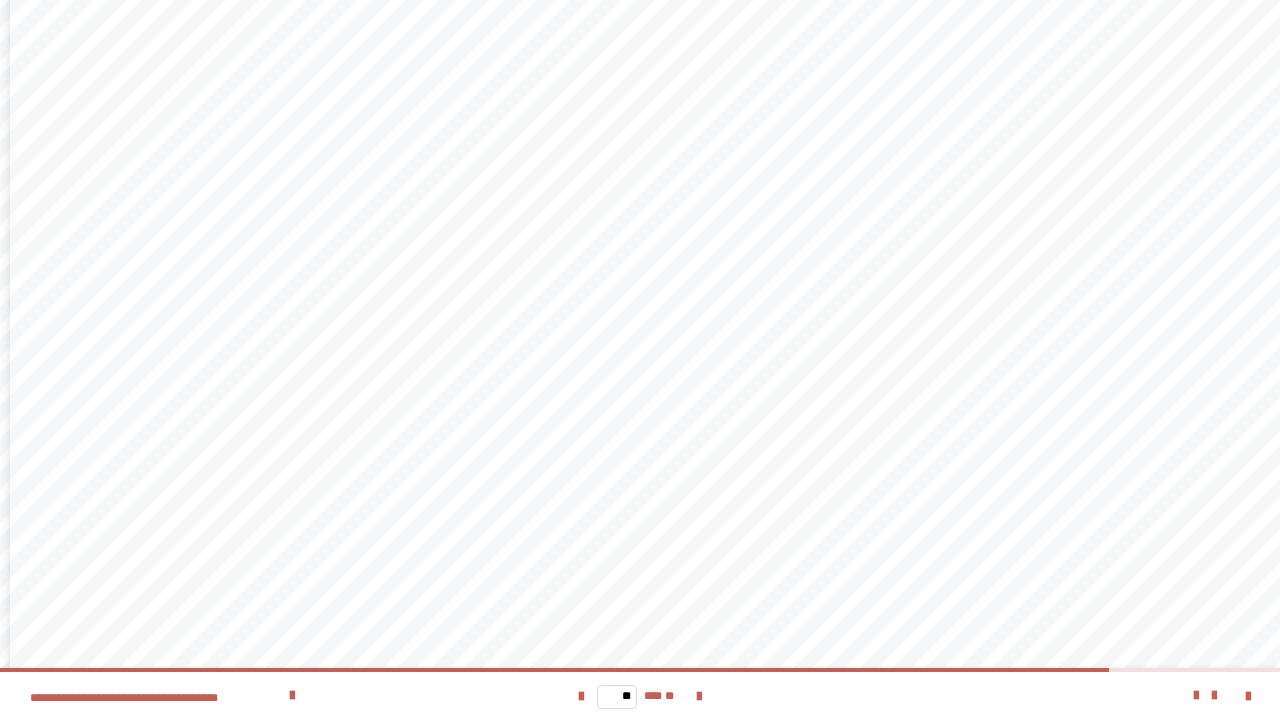 scroll, scrollTop: 210, scrollLeft: 0, axis: vertical 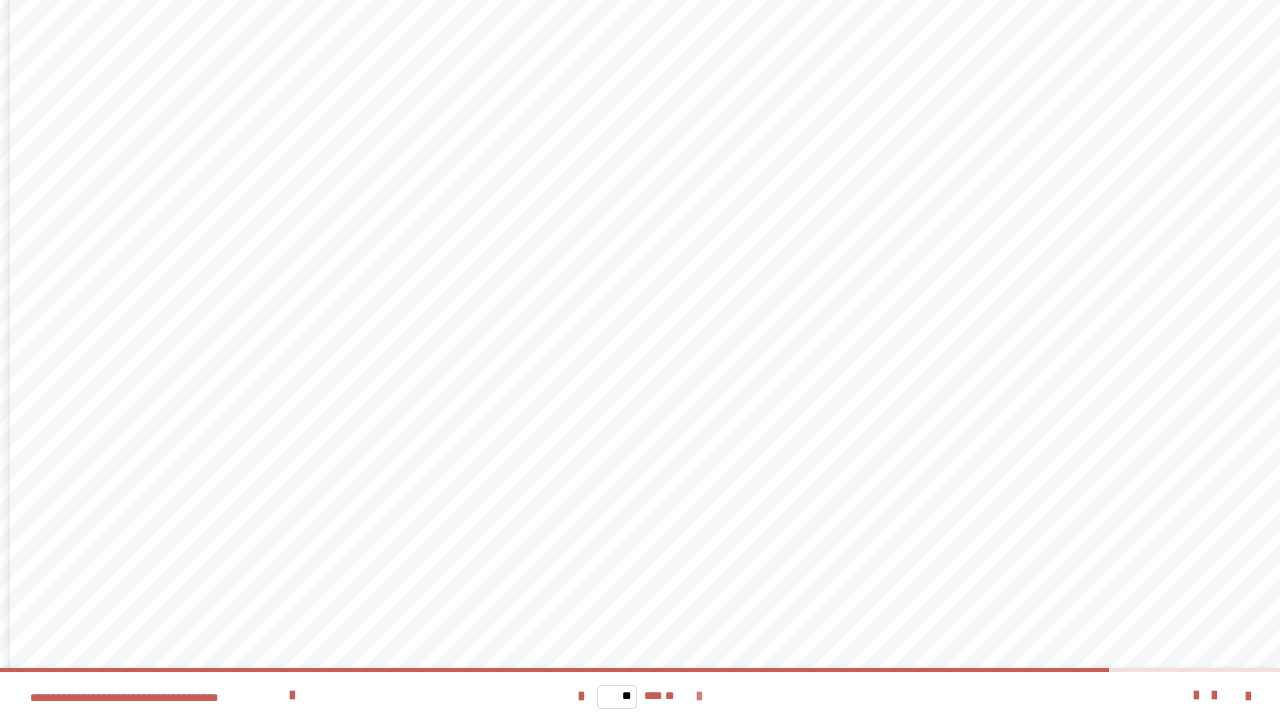 click at bounding box center [699, 697] 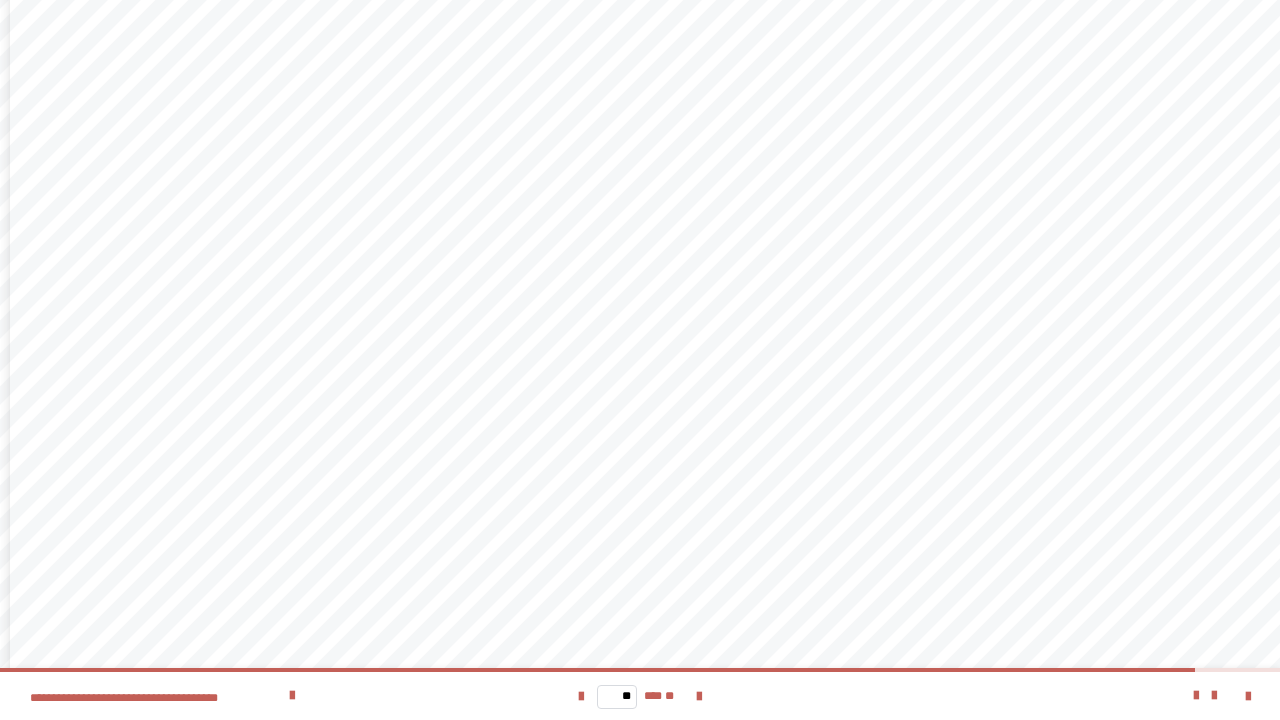 scroll, scrollTop: 210, scrollLeft: 0, axis: vertical 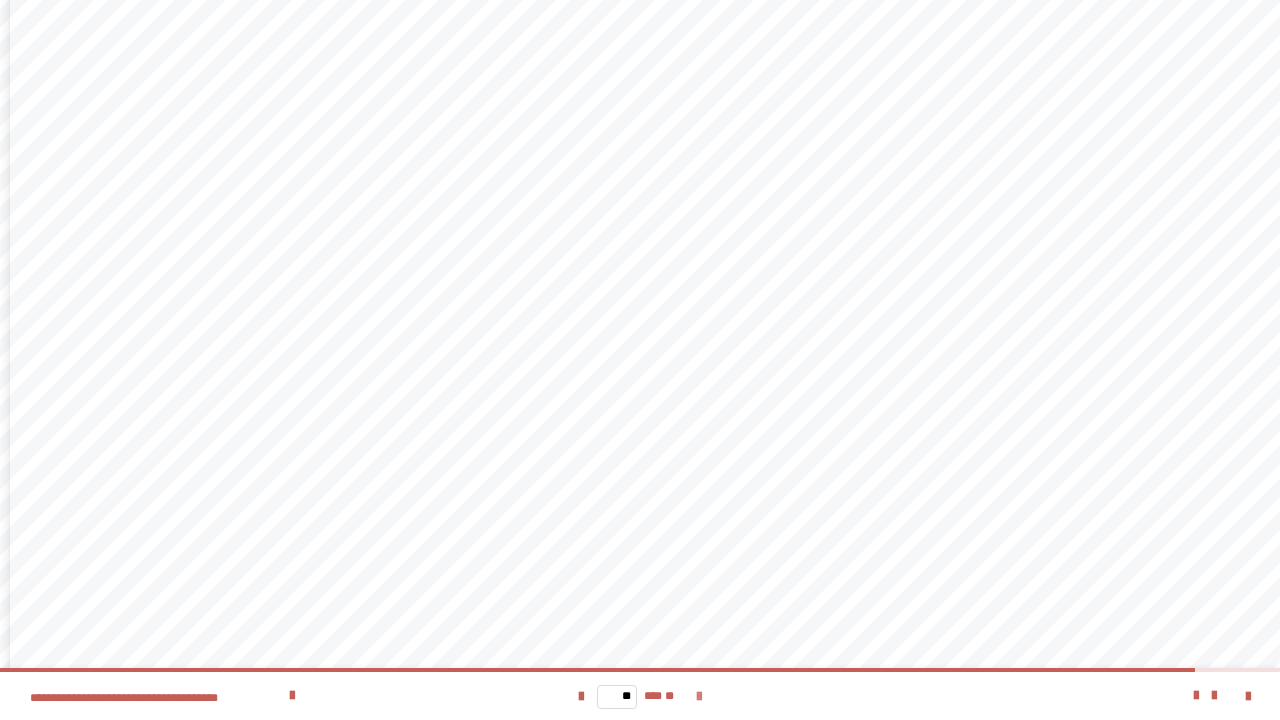 click at bounding box center [699, 697] 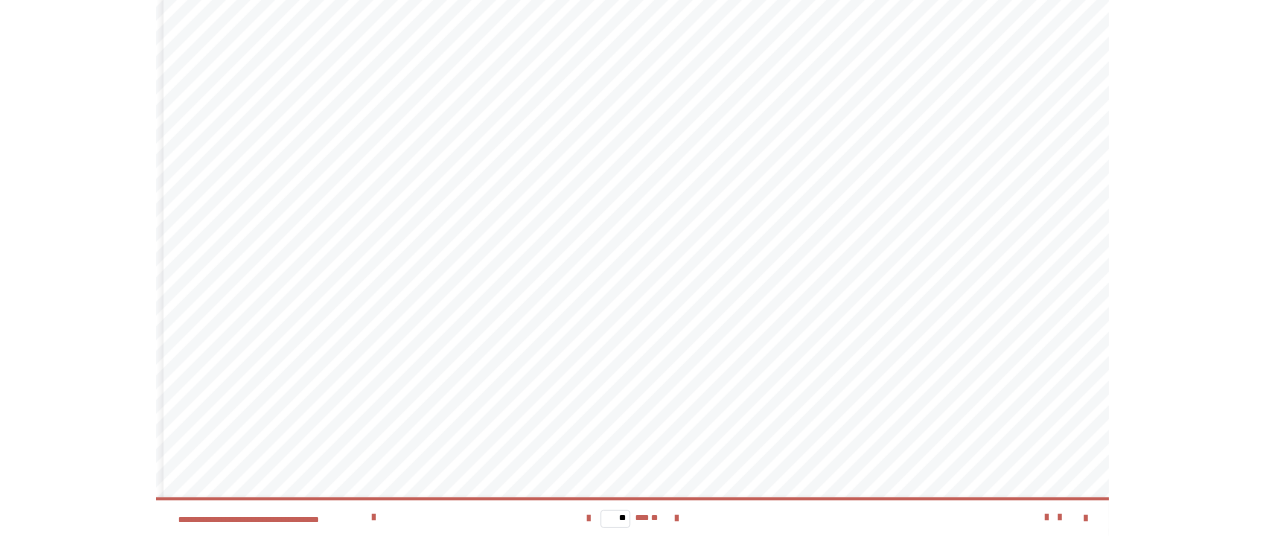scroll, scrollTop: 210, scrollLeft: 0, axis: vertical 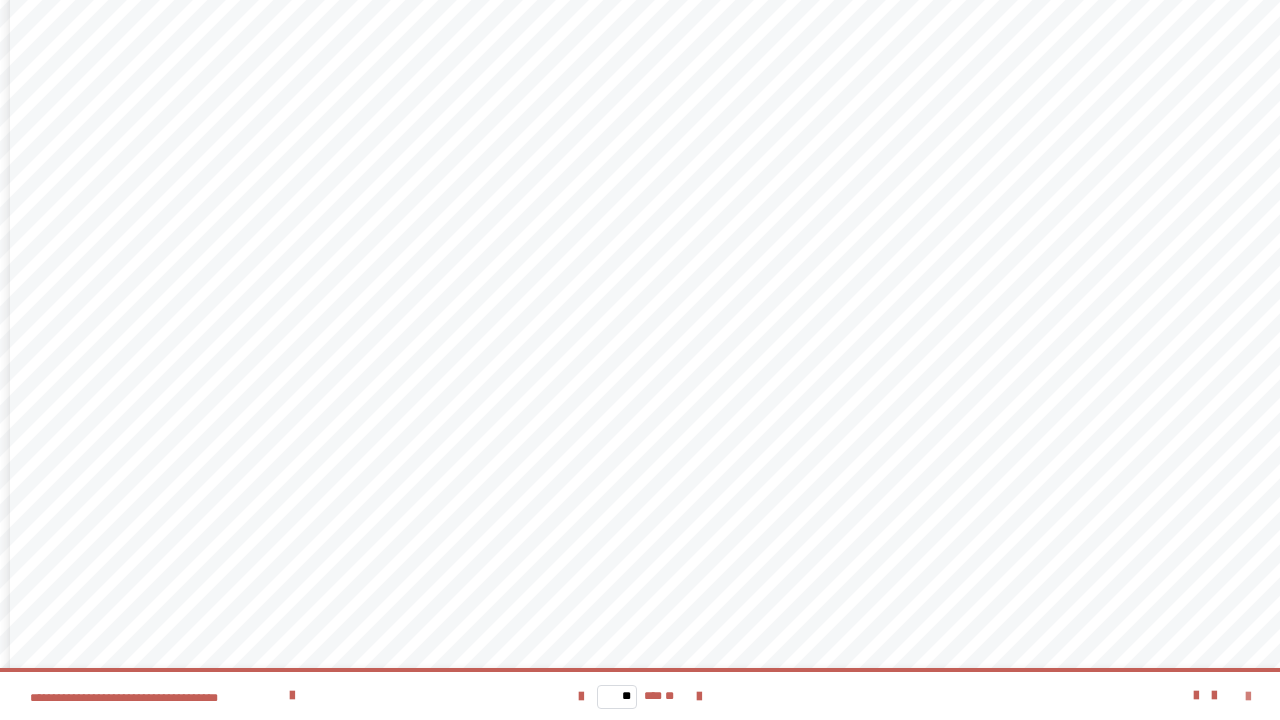 click at bounding box center [1248, 697] 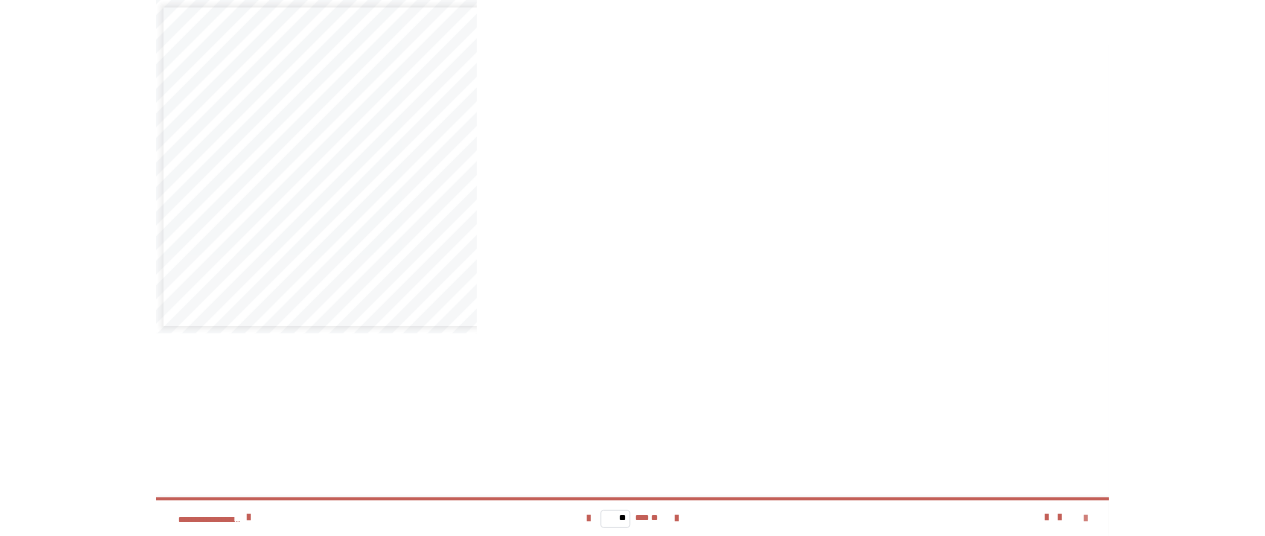 scroll, scrollTop: 8, scrollLeft: 0, axis: vertical 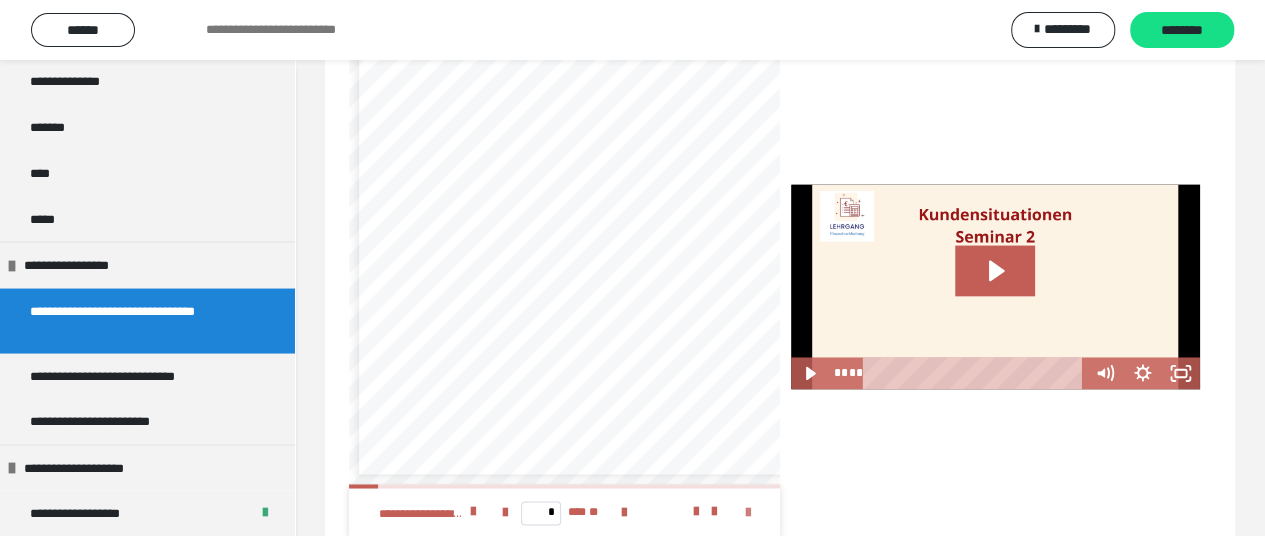 click at bounding box center (748, 513) 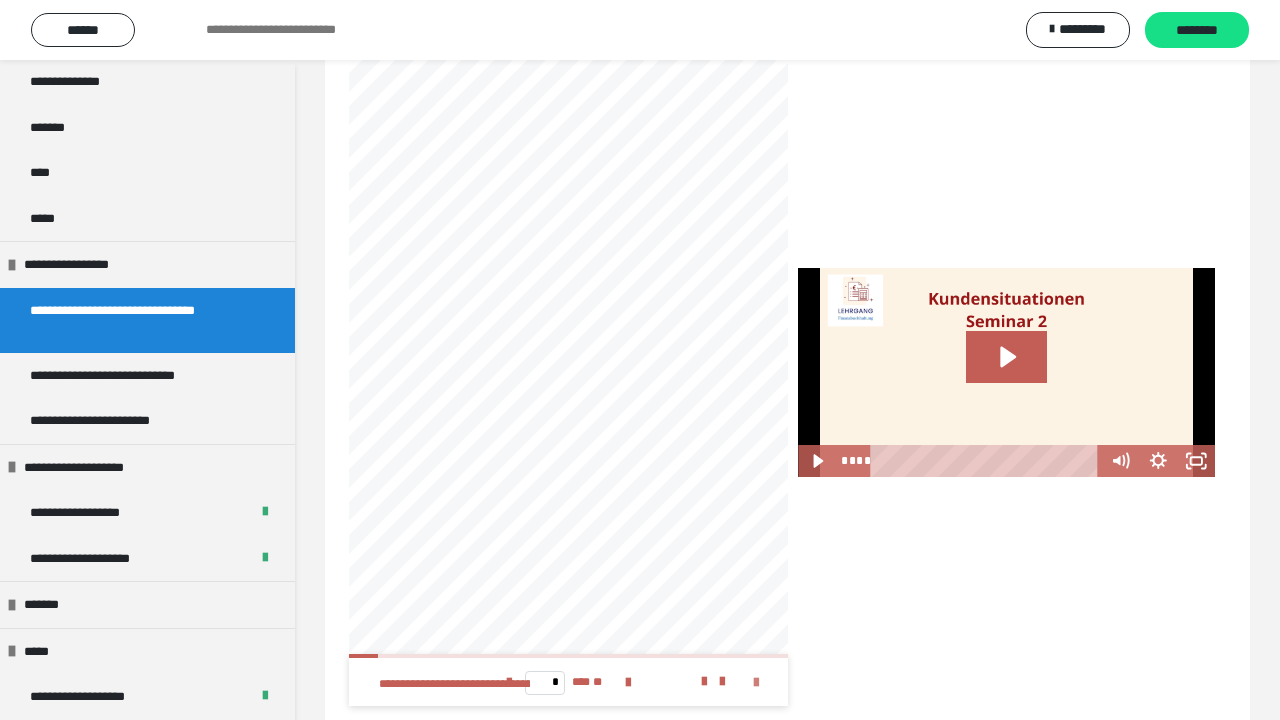 scroll, scrollTop: 210, scrollLeft: 0, axis: vertical 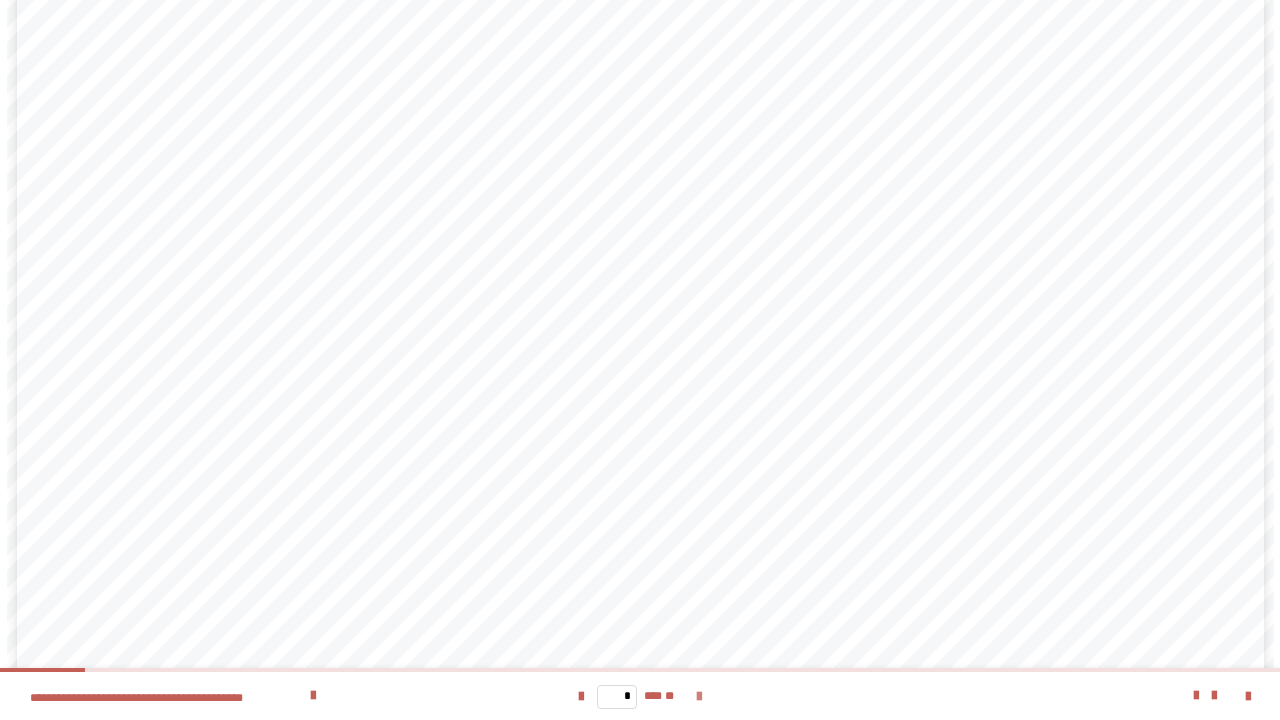 click at bounding box center (699, 697) 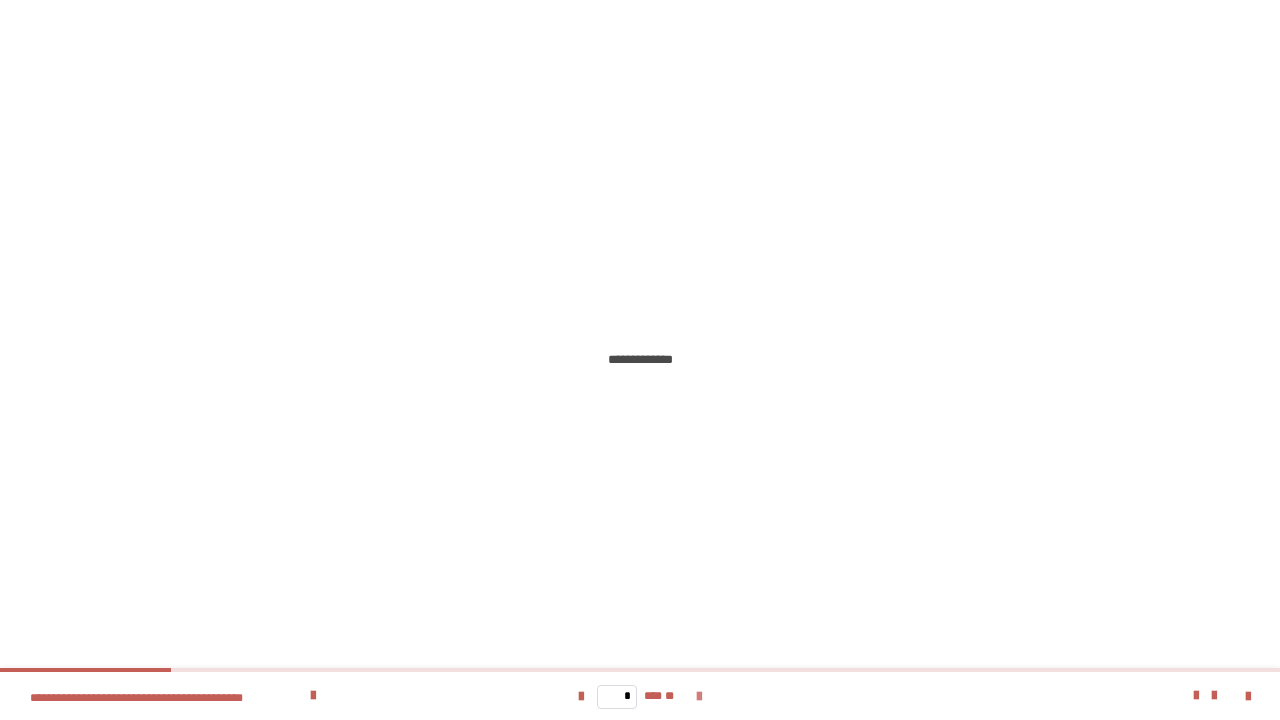 scroll, scrollTop: 0, scrollLeft: 0, axis: both 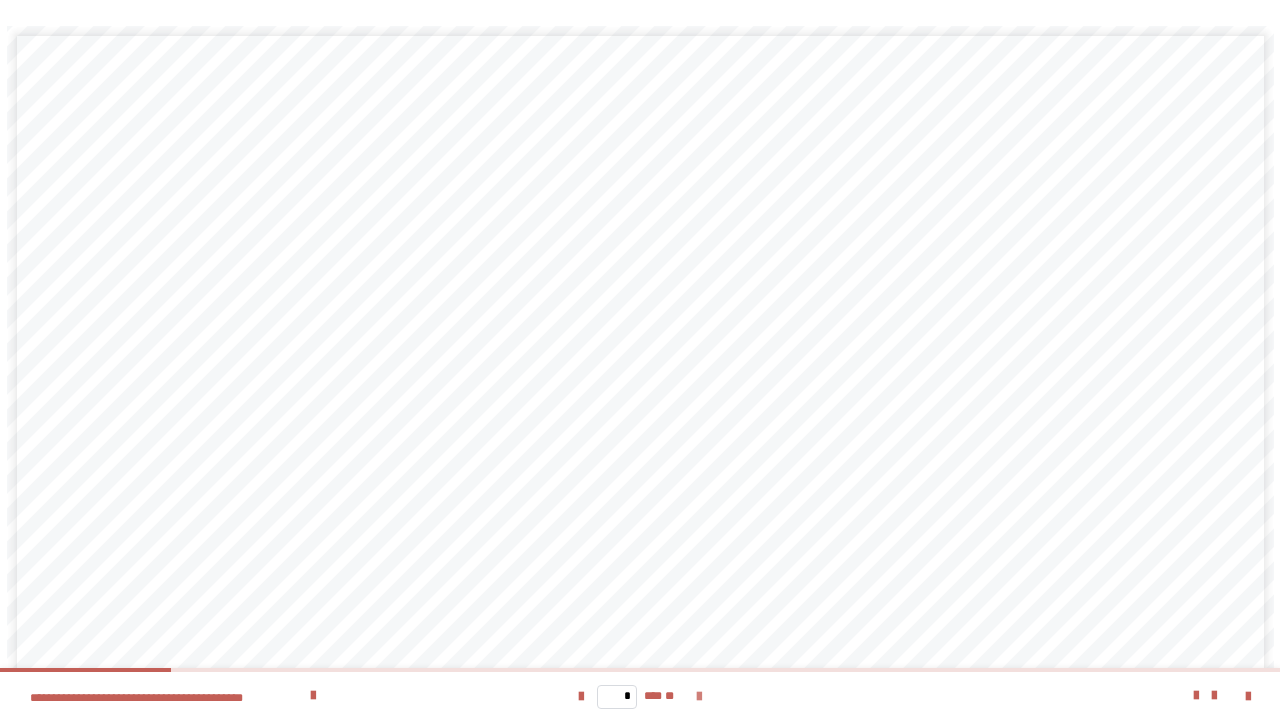 click at bounding box center (699, 697) 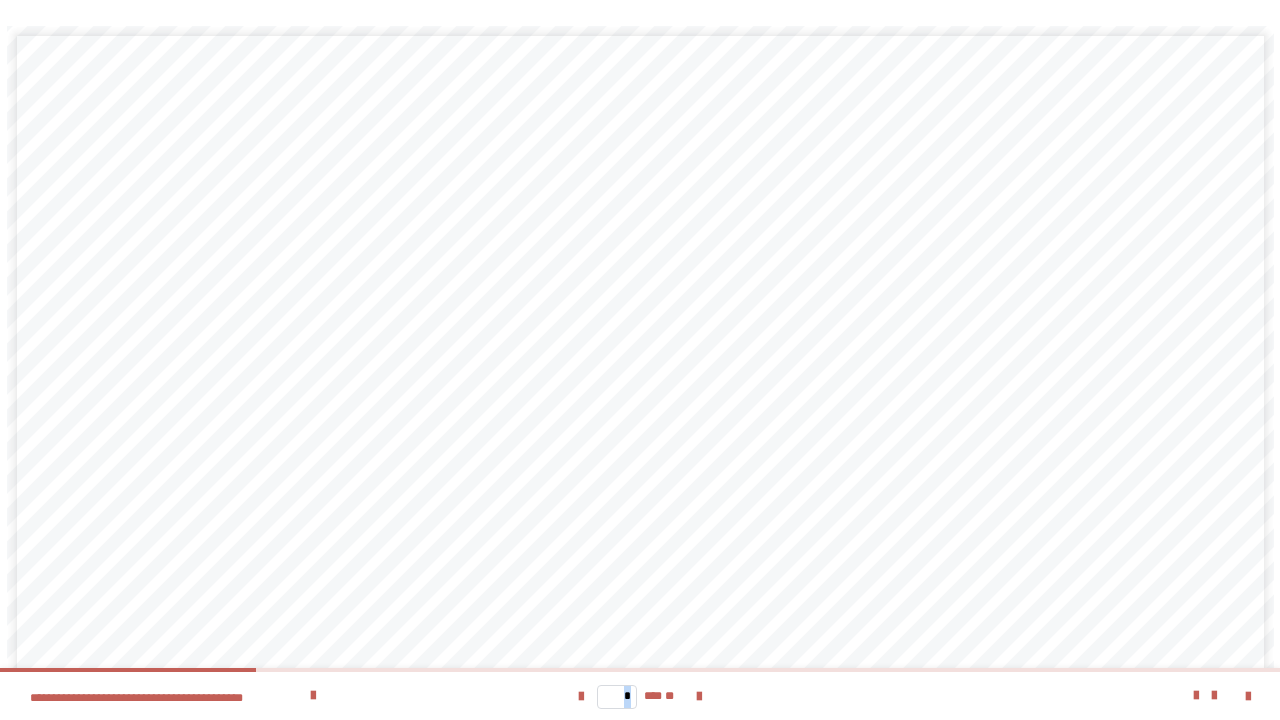 drag, startPoint x: 706, startPoint y: 692, endPoint x: 774, endPoint y: 567, distance: 142.29898 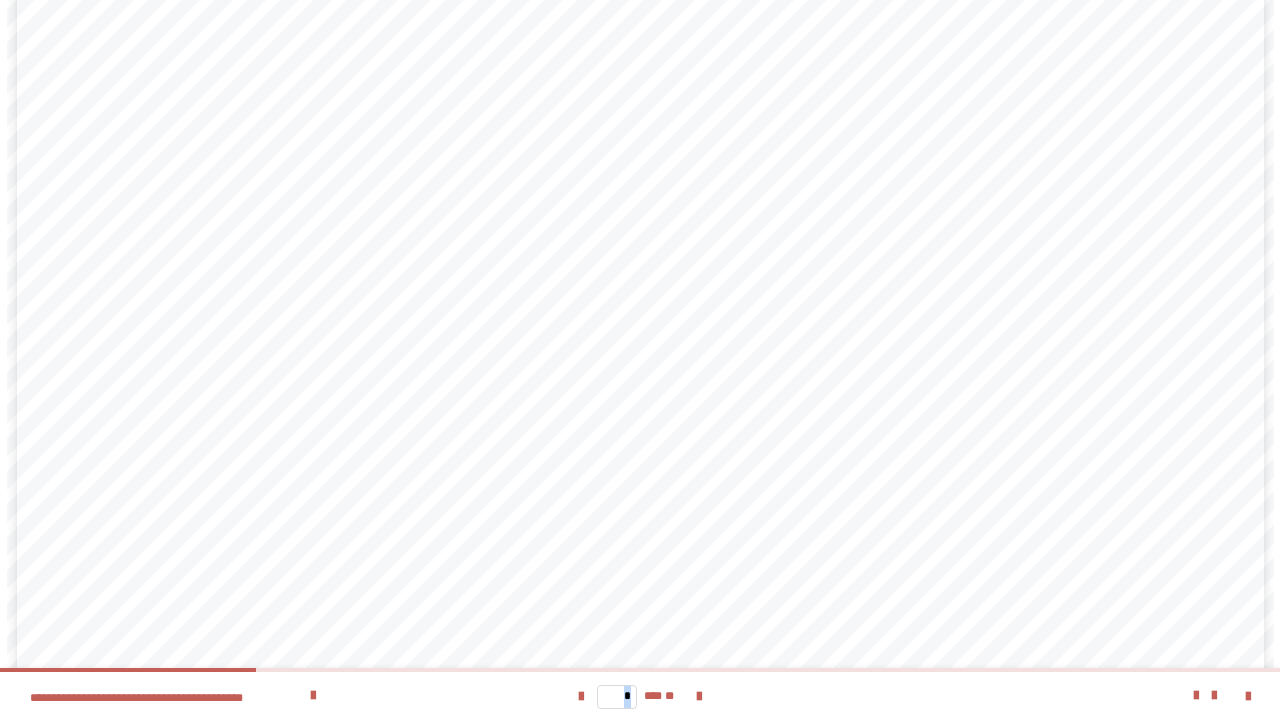 scroll, scrollTop: 210, scrollLeft: 0, axis: vertical 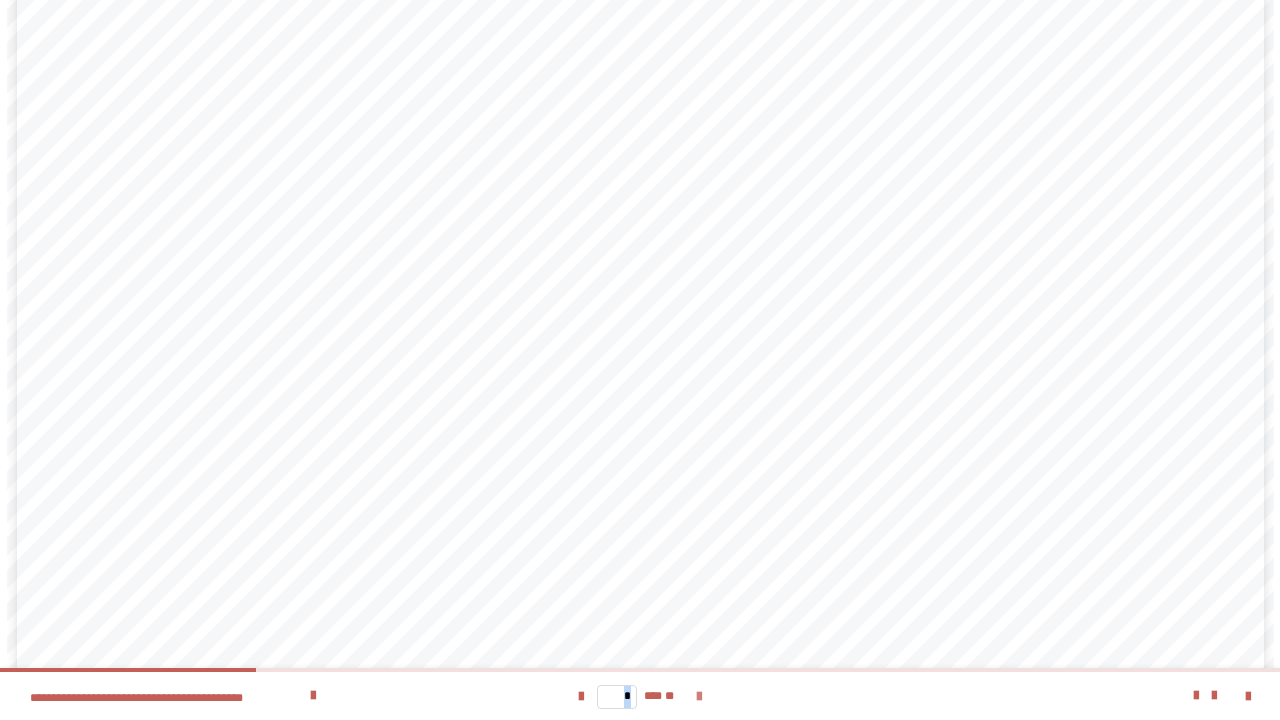 click at bounding box center (699, 696) 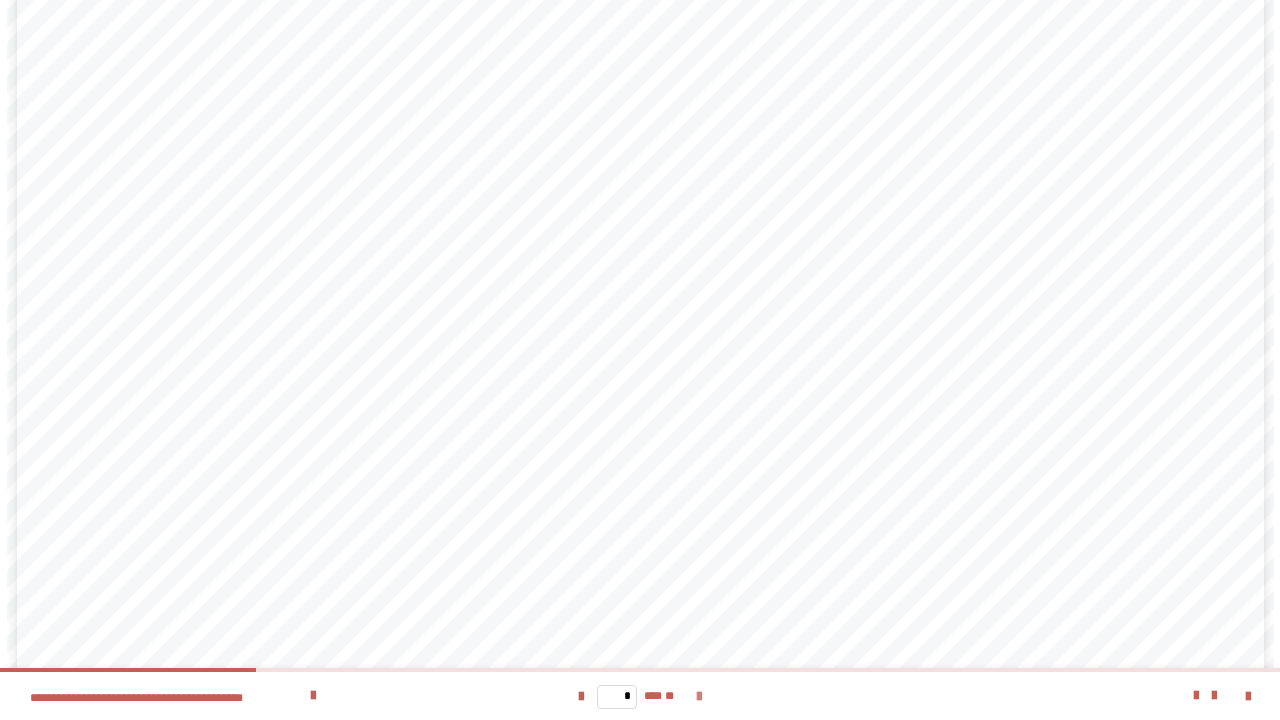 scroll, scrollTop: 0, scrollLeft: 0, axis: both 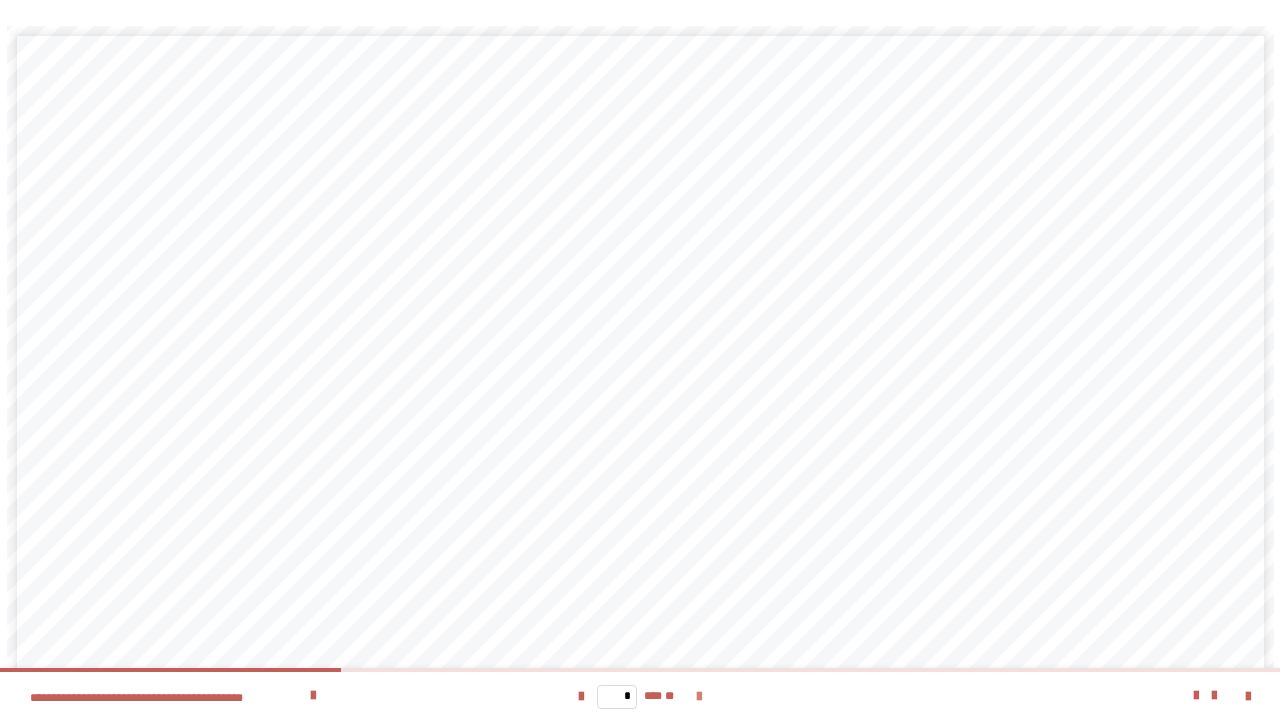click at bounding box center [699, 697] 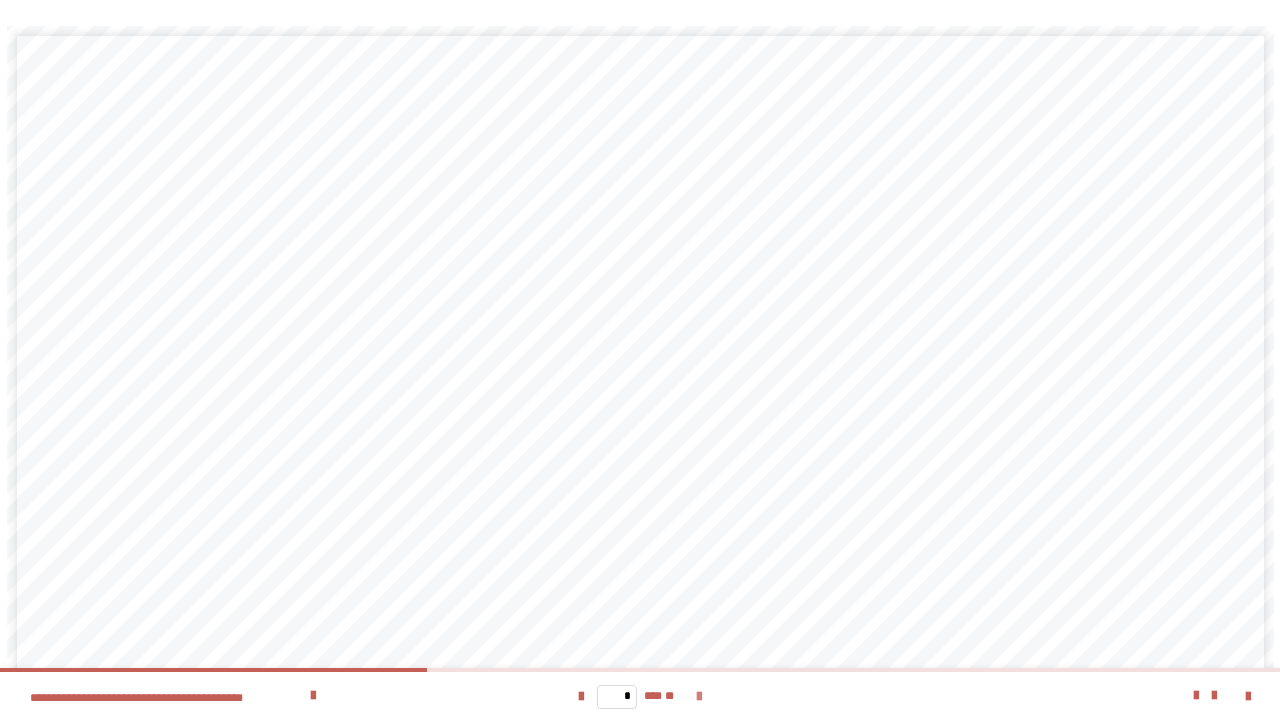 click at bounding box center (699, 697) 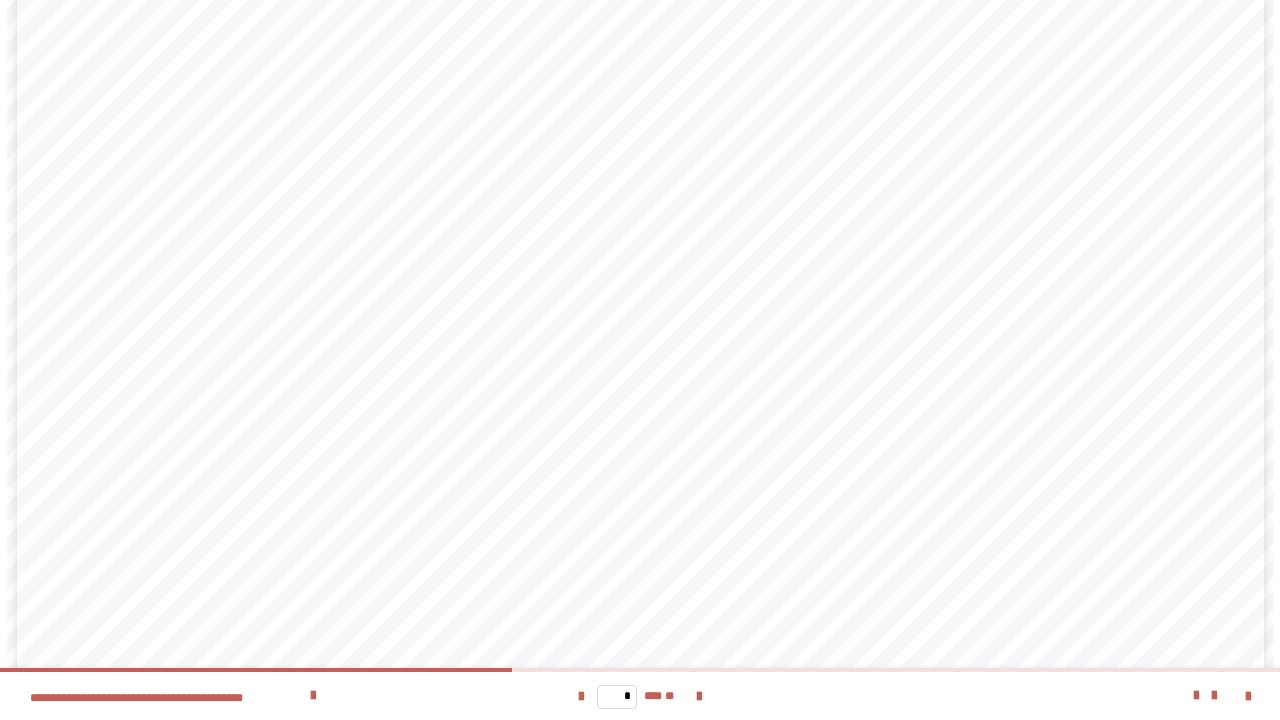 scroll, scrollTop: 210, scrollLeft: 0, axis: vertical 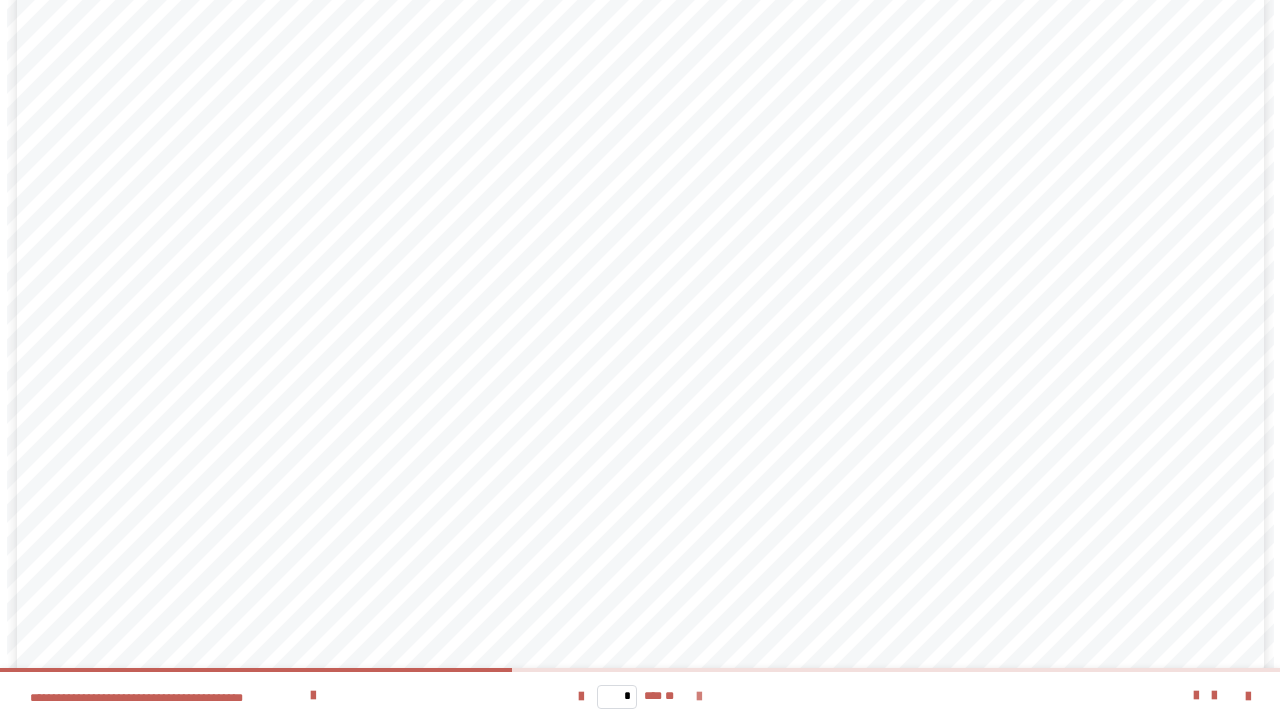 click at bounding box center [699, 697] 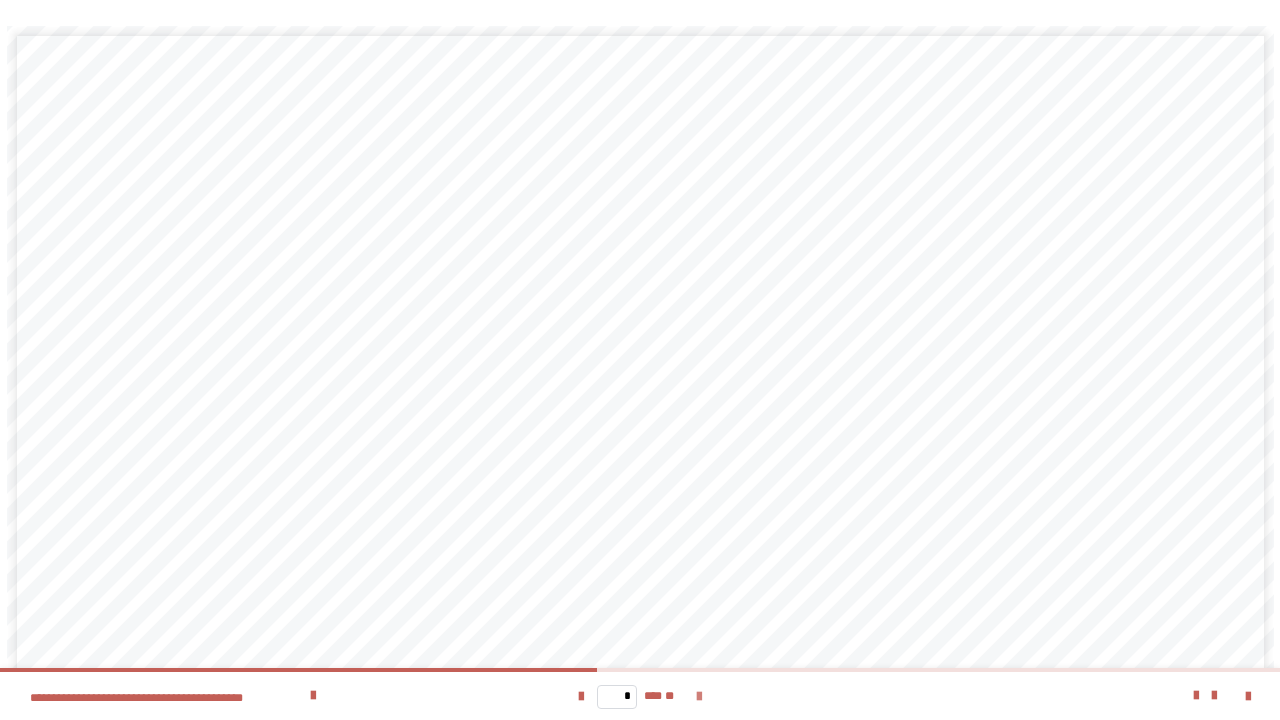 click at bounding box center [699, 697] 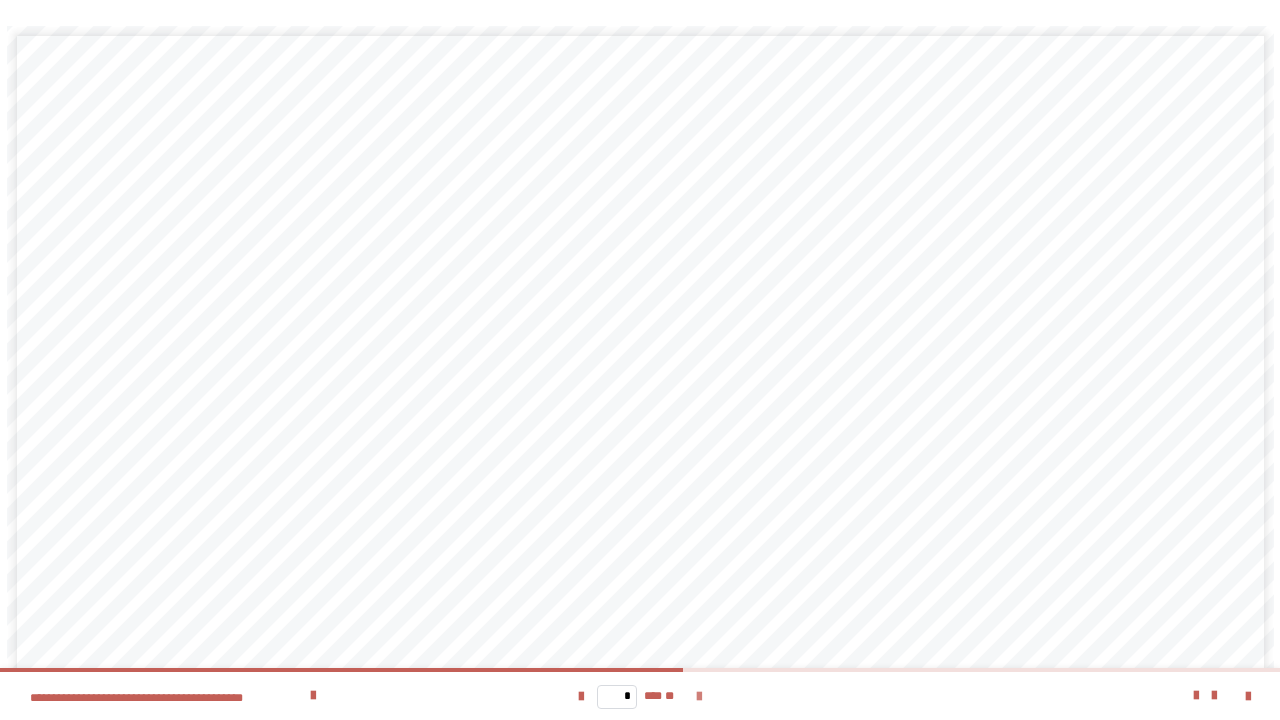 click at bounding box center (699, 697) 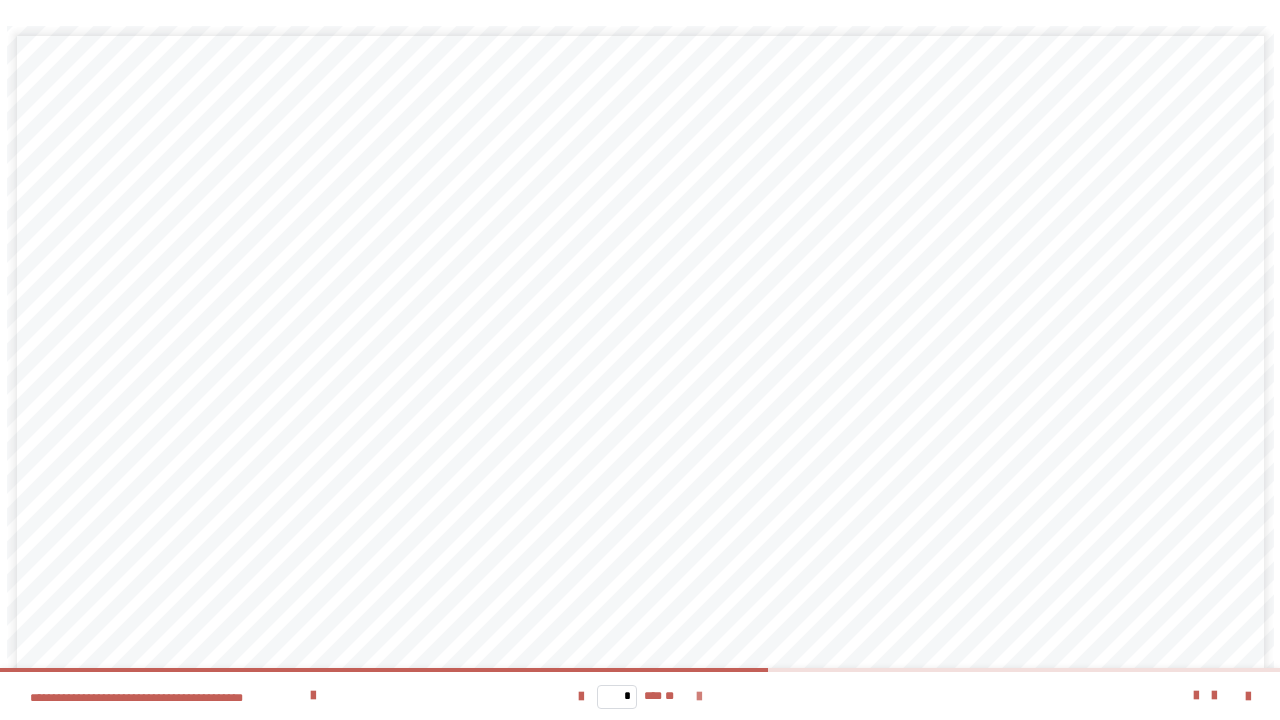 click at bounding box center (699, 697) 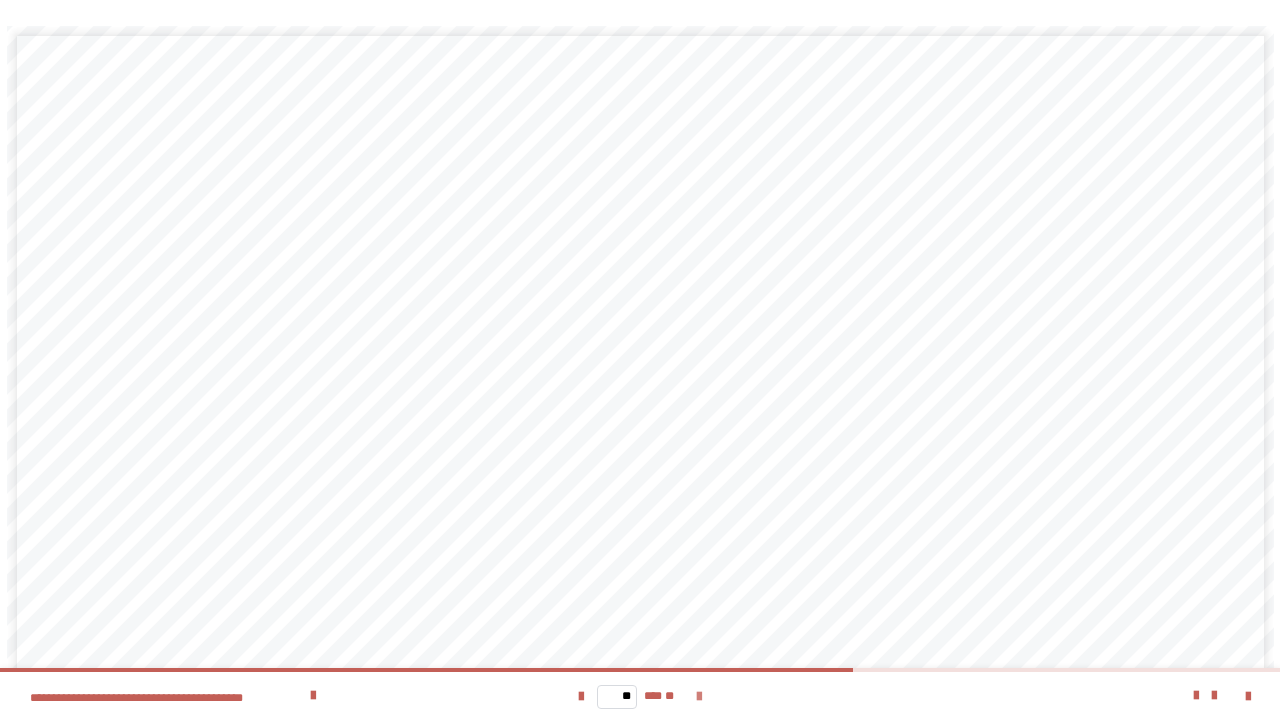 click at bounding box center [699, 697] 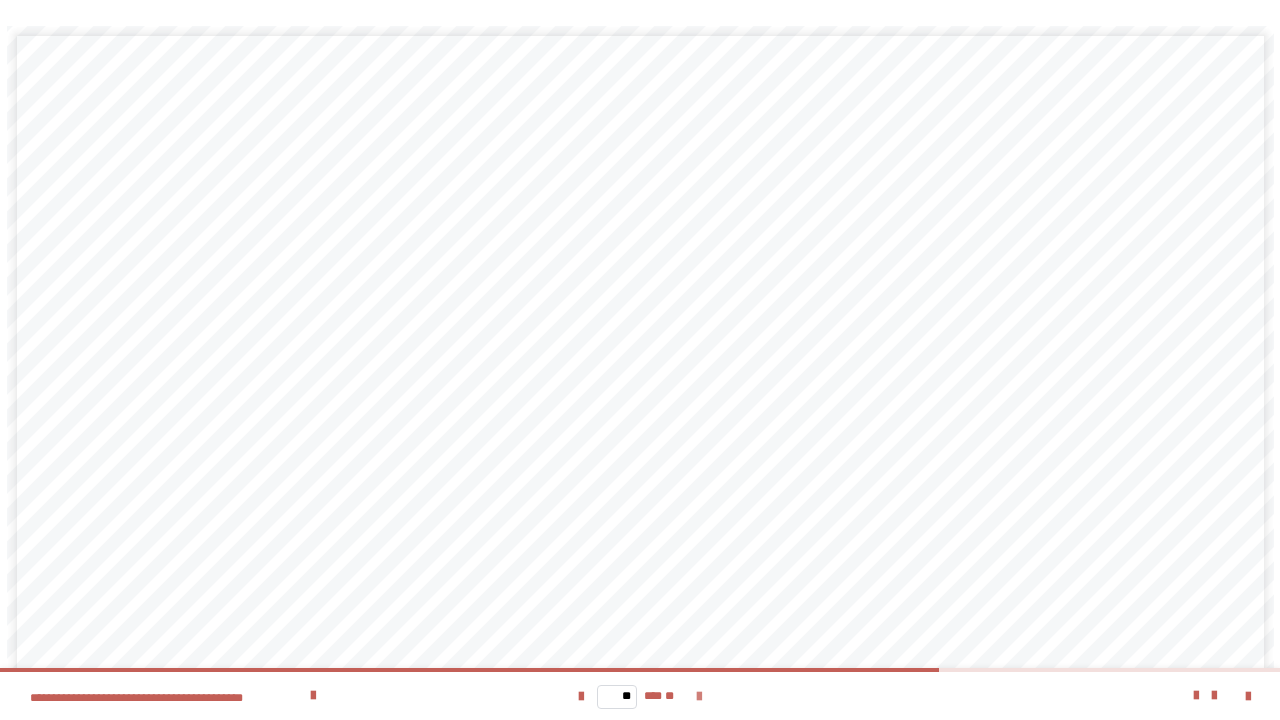 click at bounding box center (699, 697) 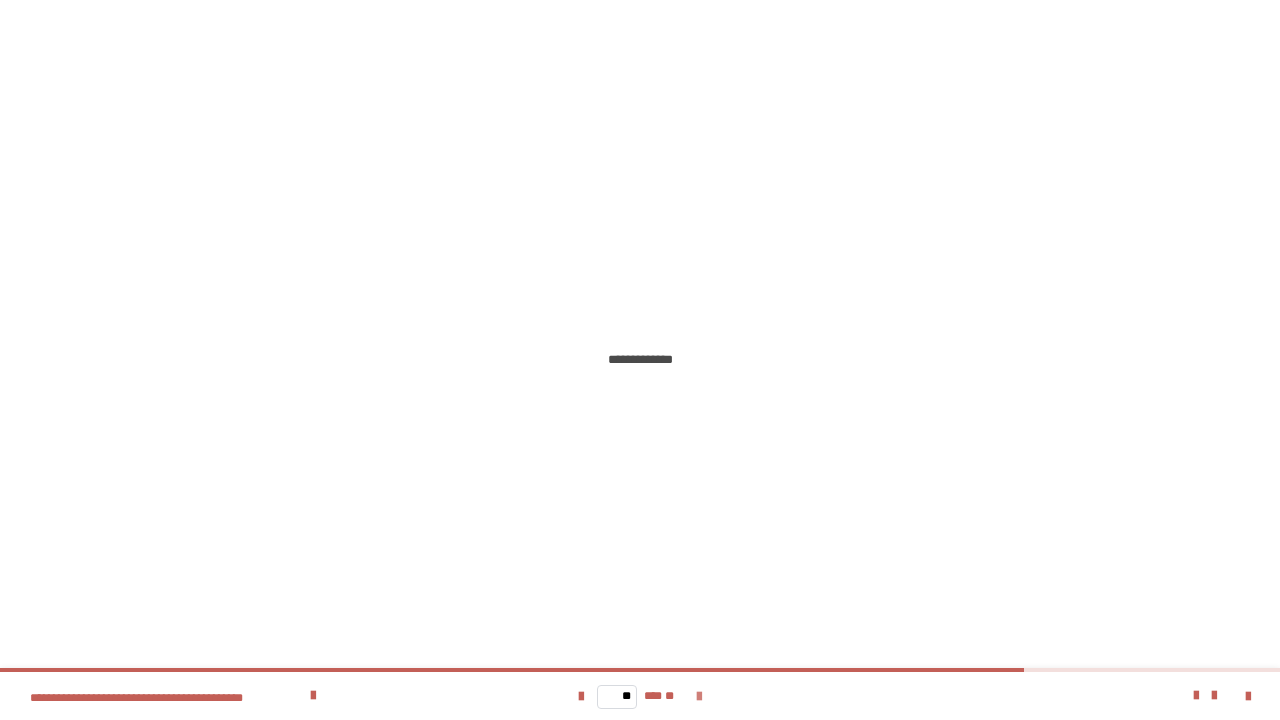 click at bounding box center (699, 697) 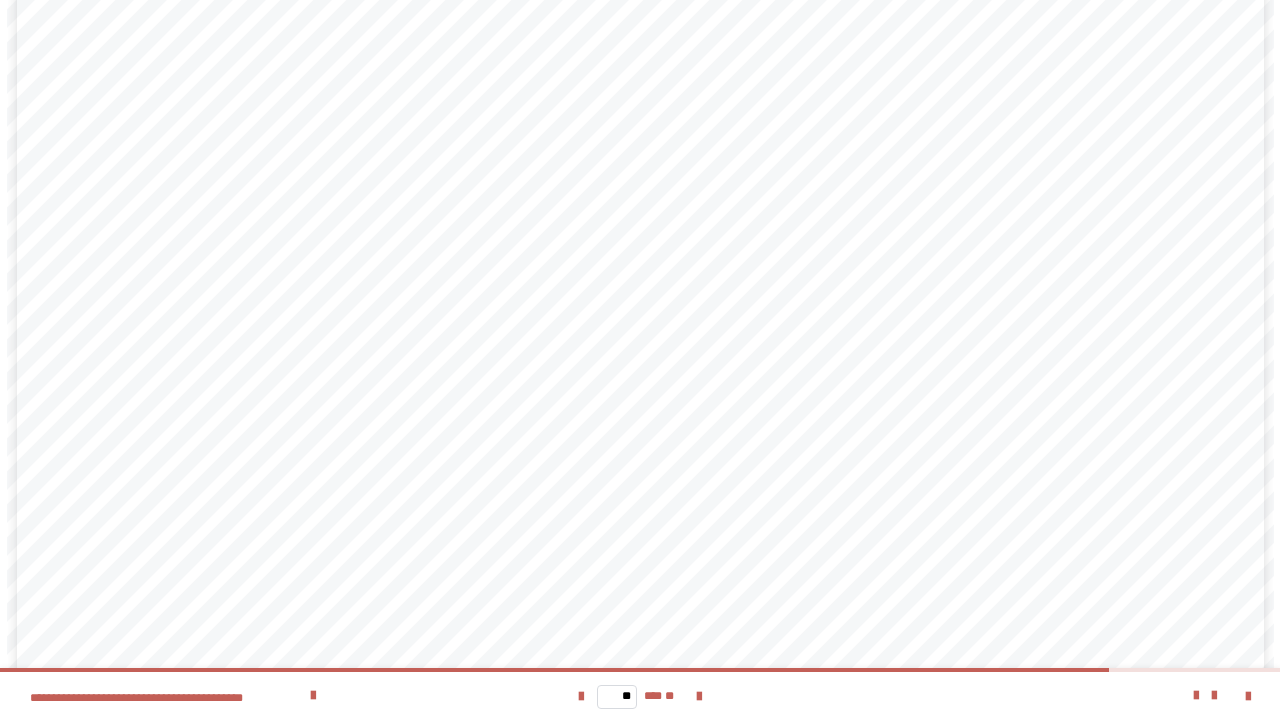 scroll, scrollTop: 210, scrollLeft: 0, axis: vertical 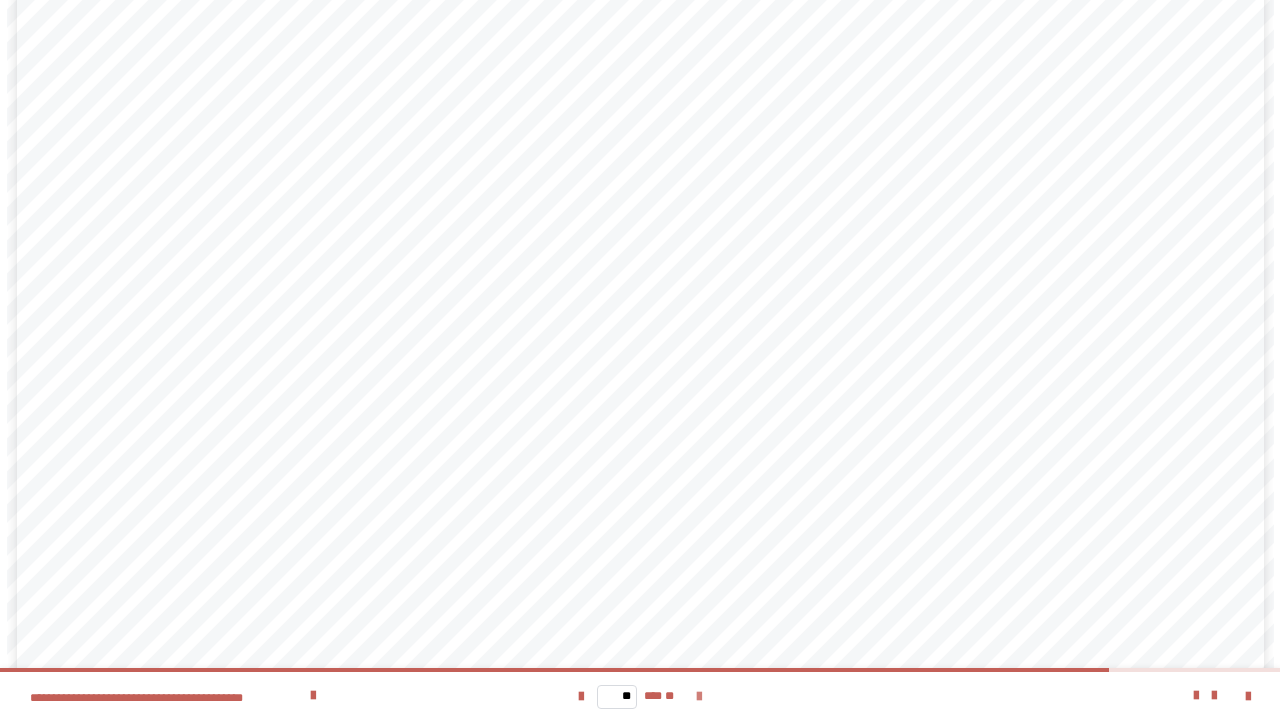 click at bounding box center (699, 697) 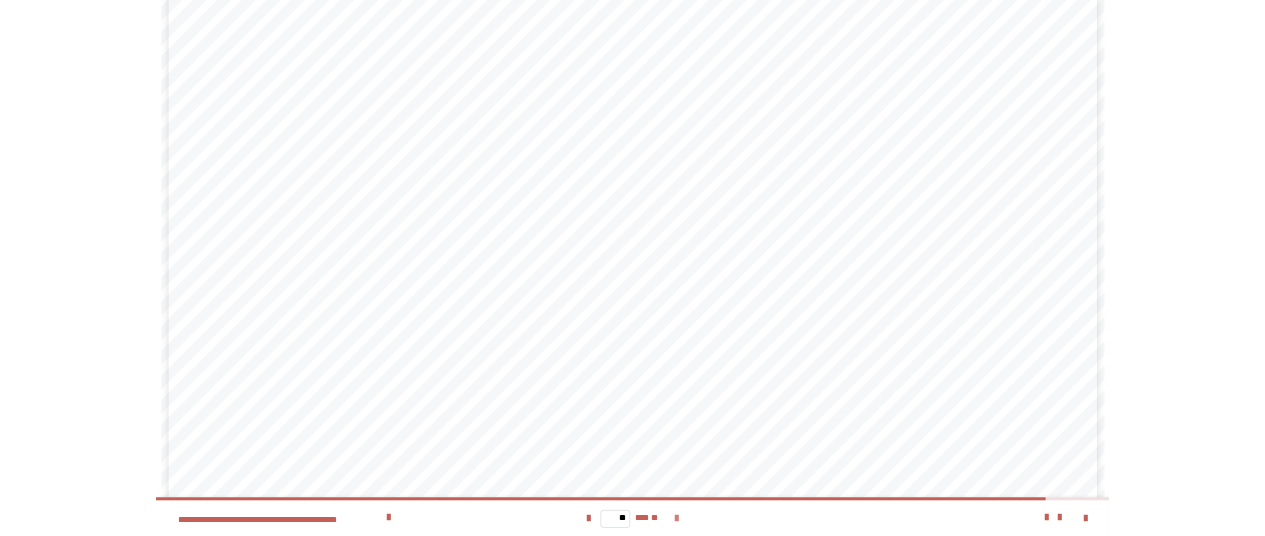scroll, scrollTop: 0, scrollLeft: 0, axis: both 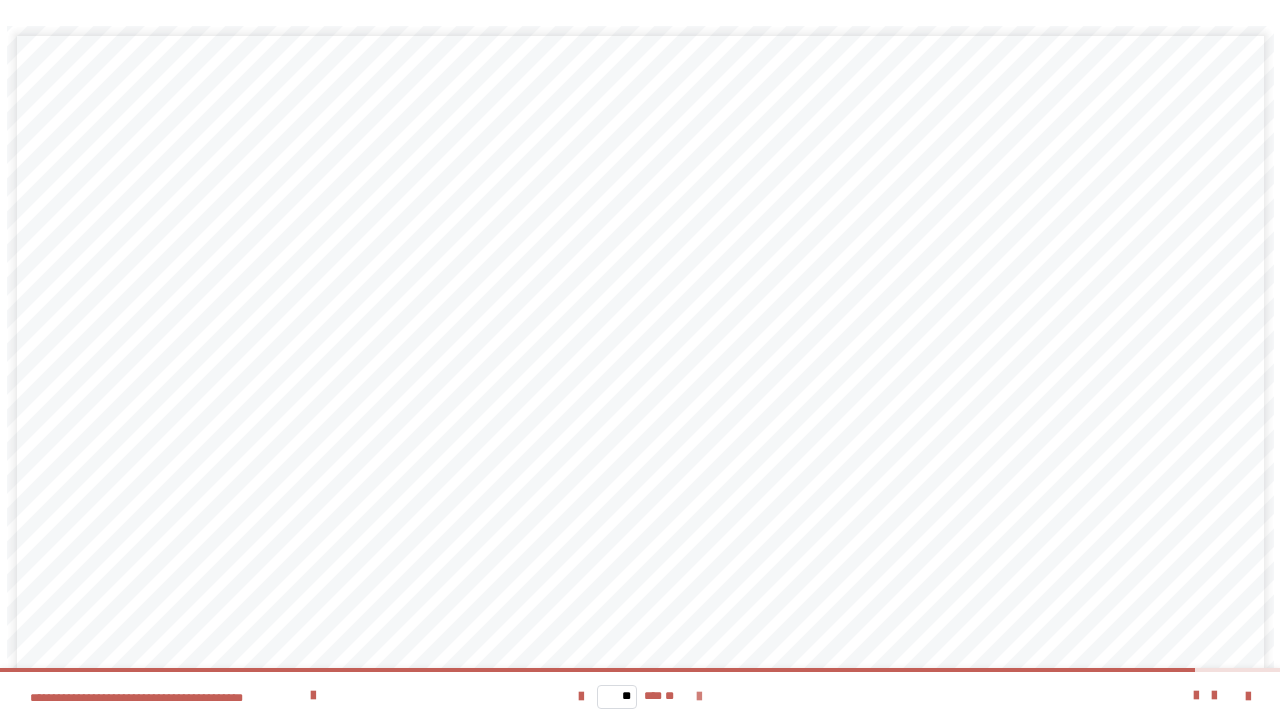 click at bounding box center (699, 697) 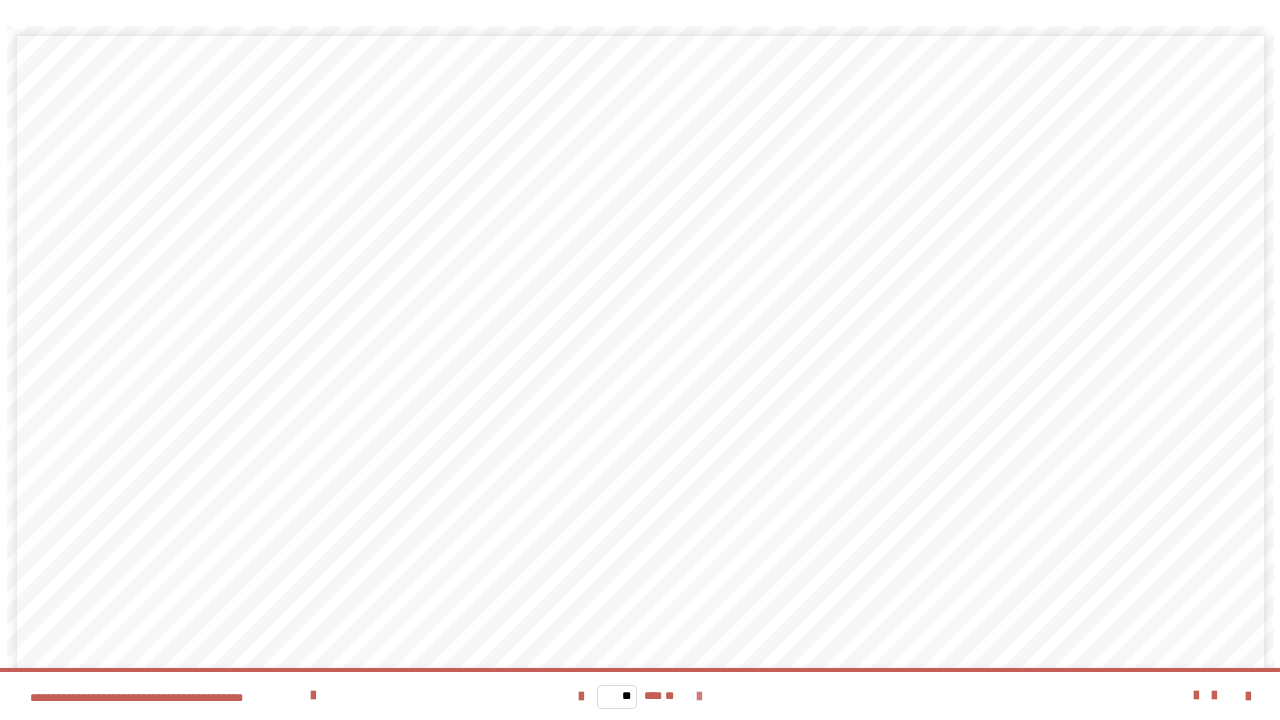 click on "** *** **" at bounding box center [640, 696] 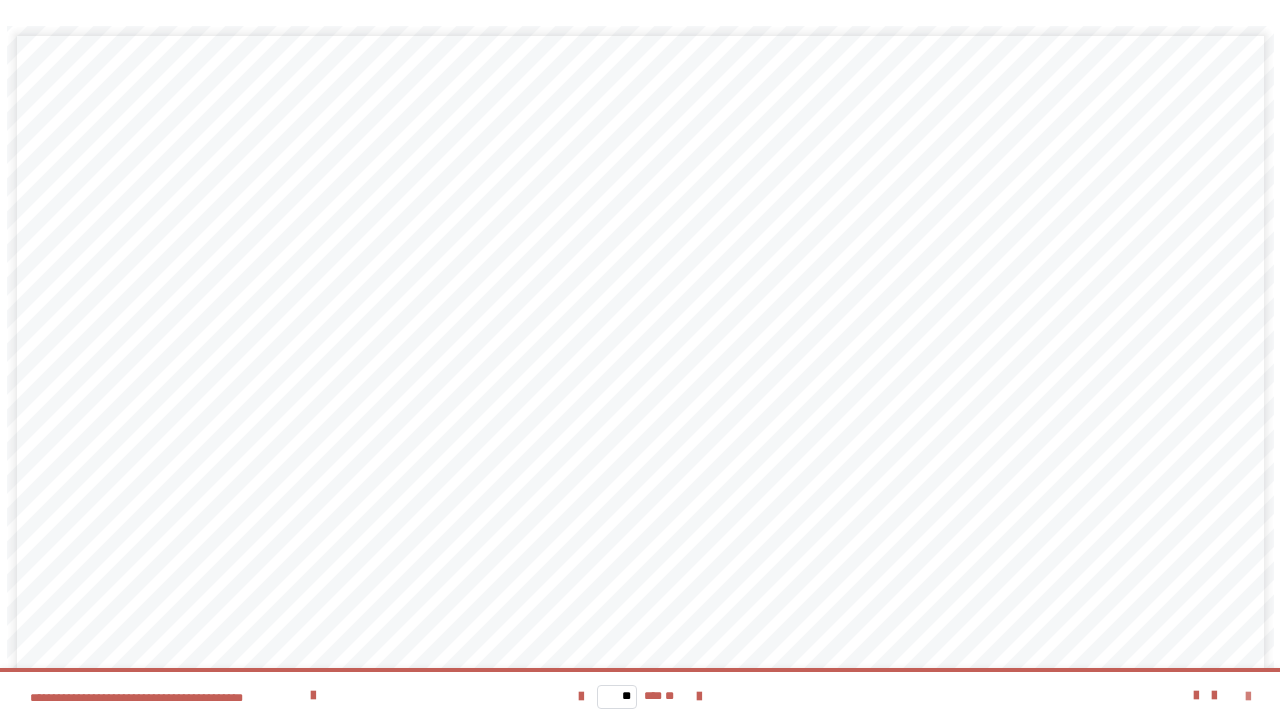 click at bounding box center [1236, 696] 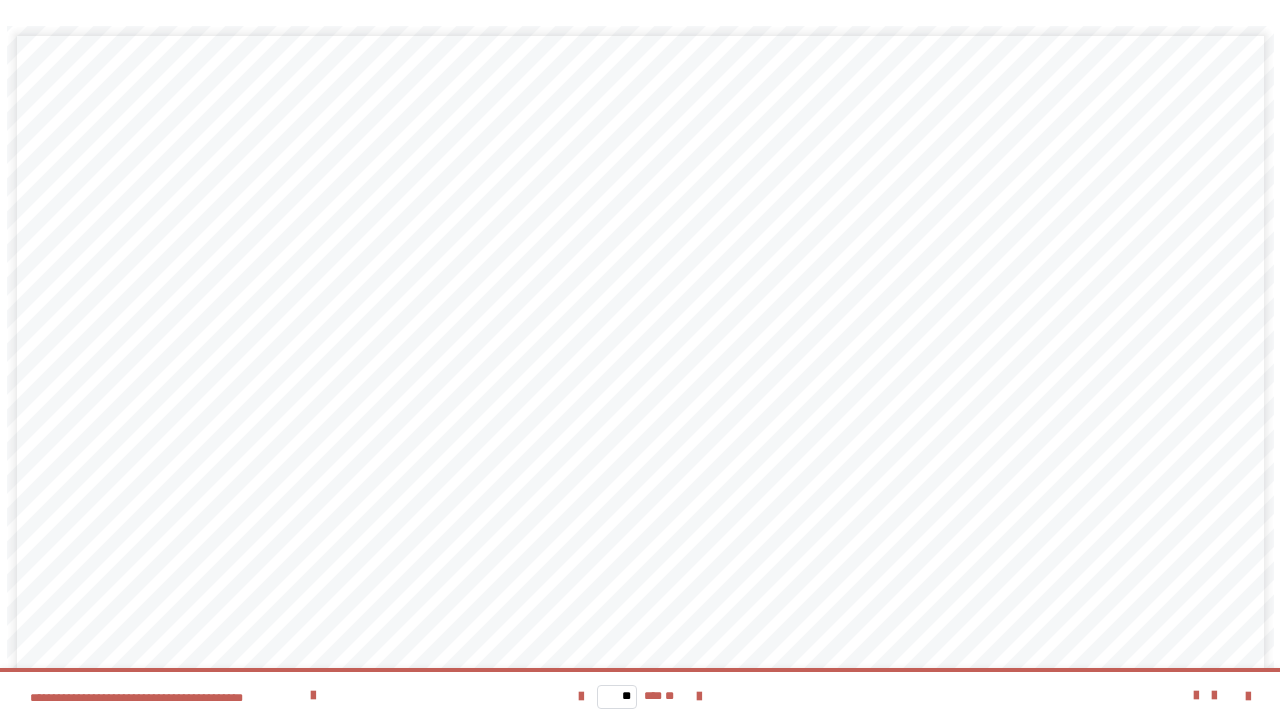 click at bounding box center (1128, 696) 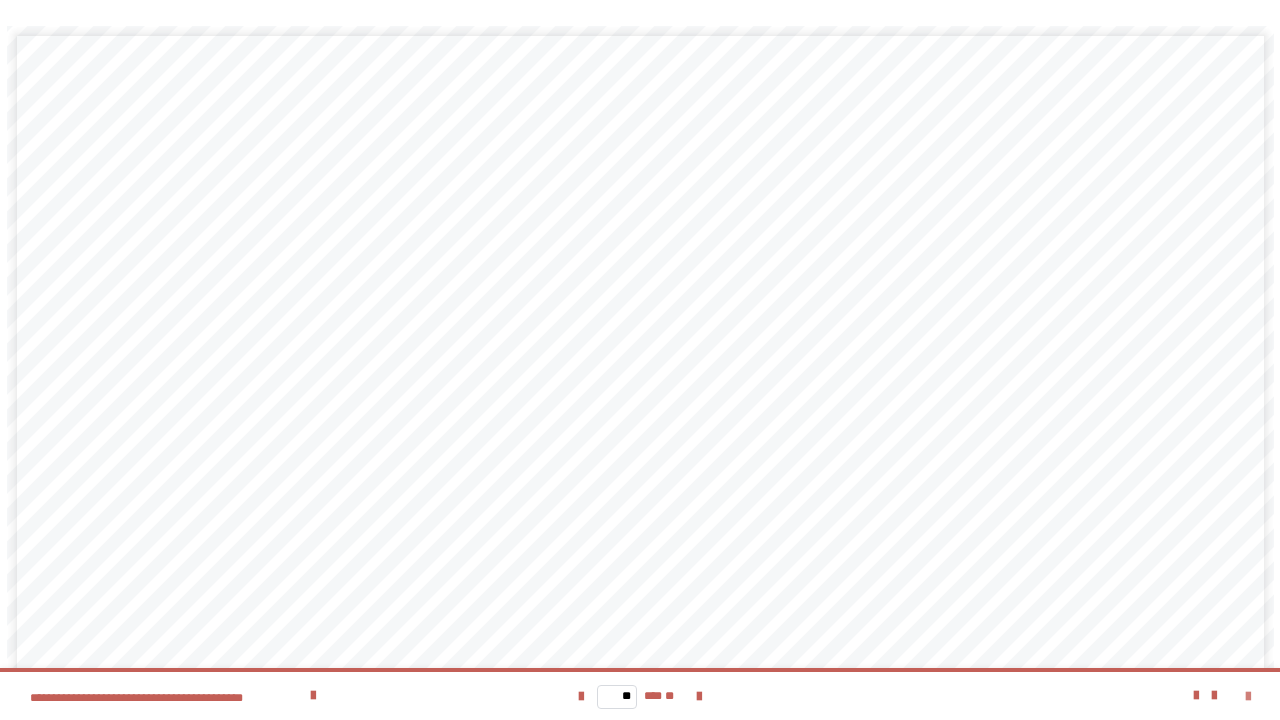 click at bounding box center [1248, 697] 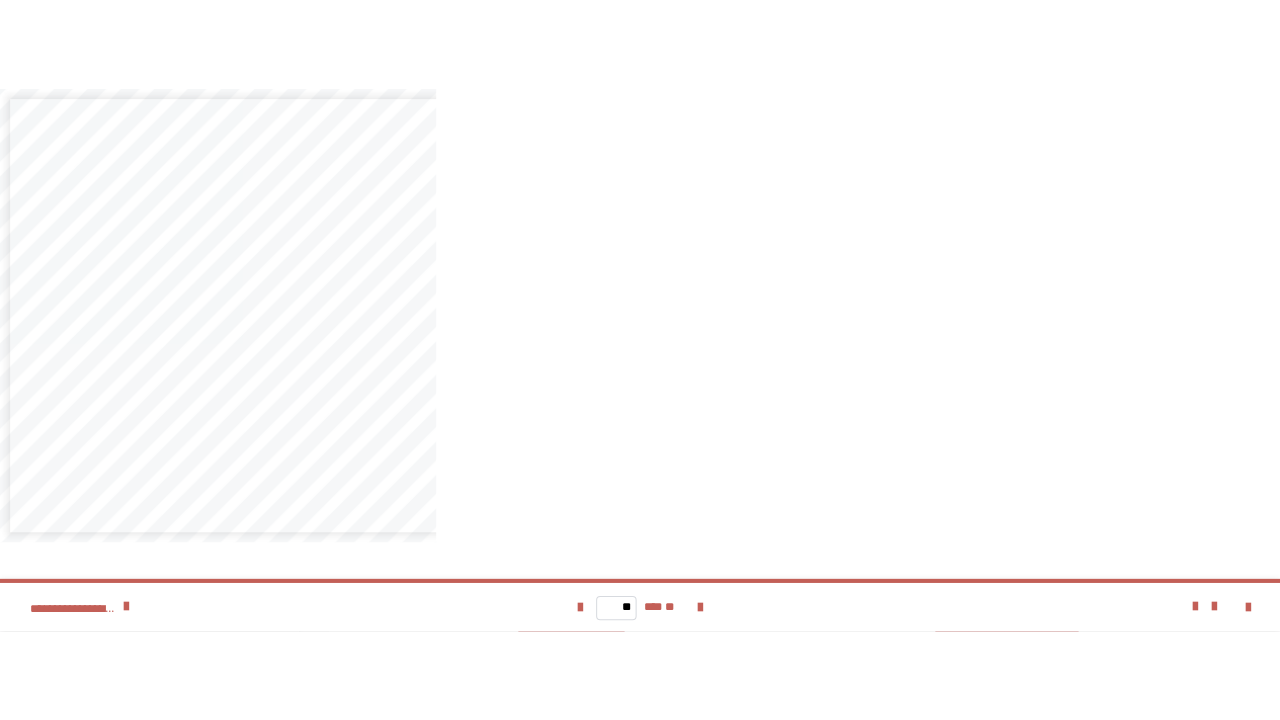 scroll, scrollTop: 1471, scrollLeft: 0, axis: vertical 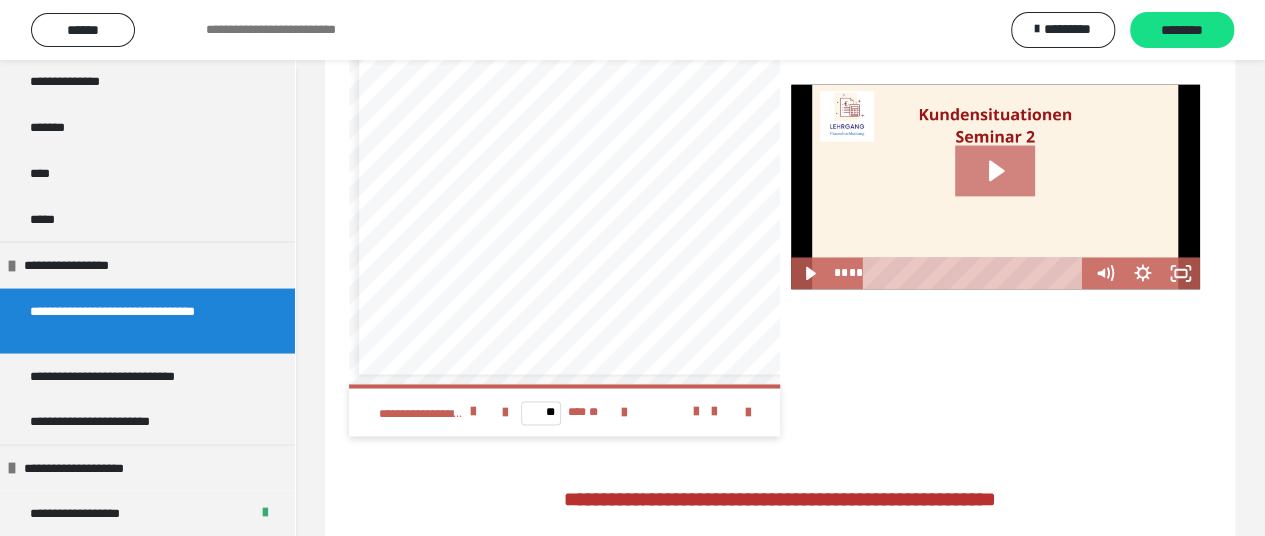 click 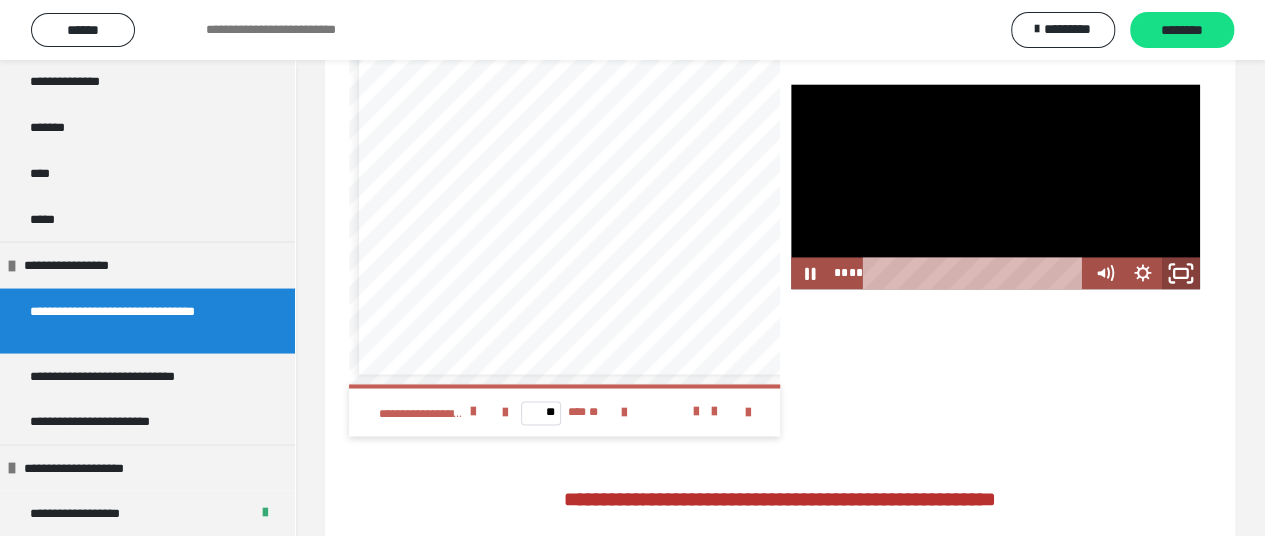click 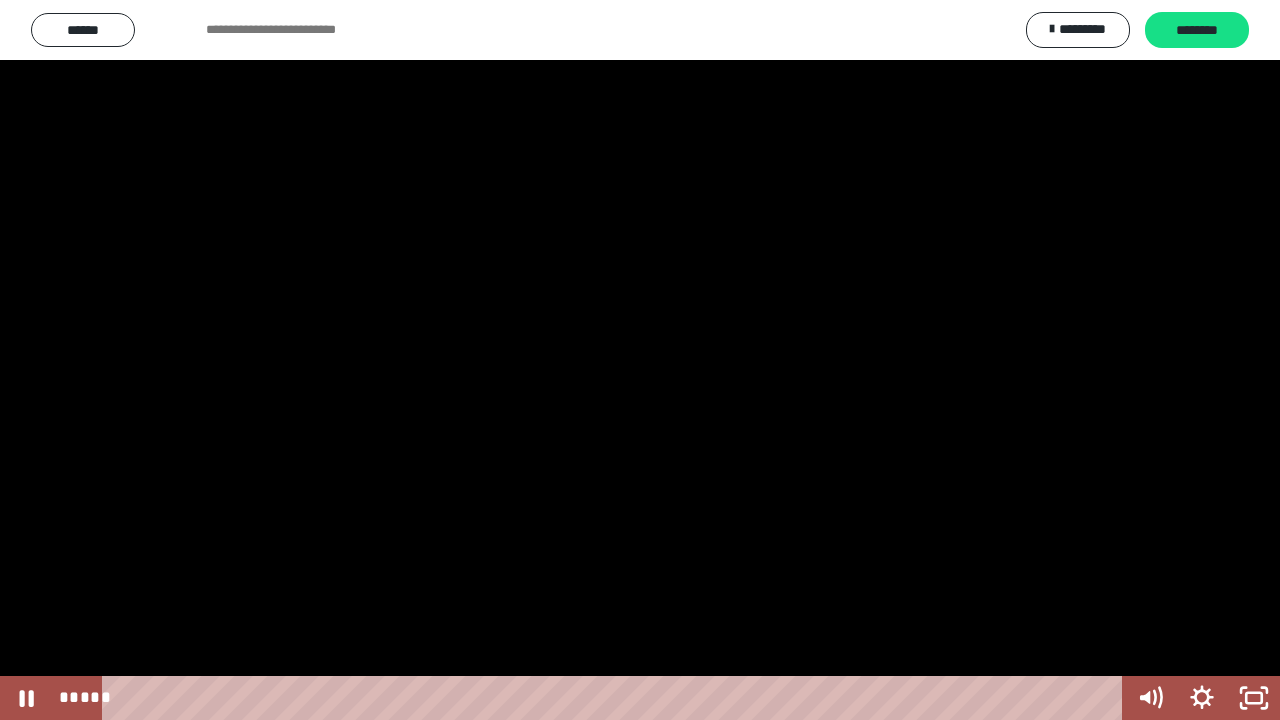click at bounding box center [640, 360] 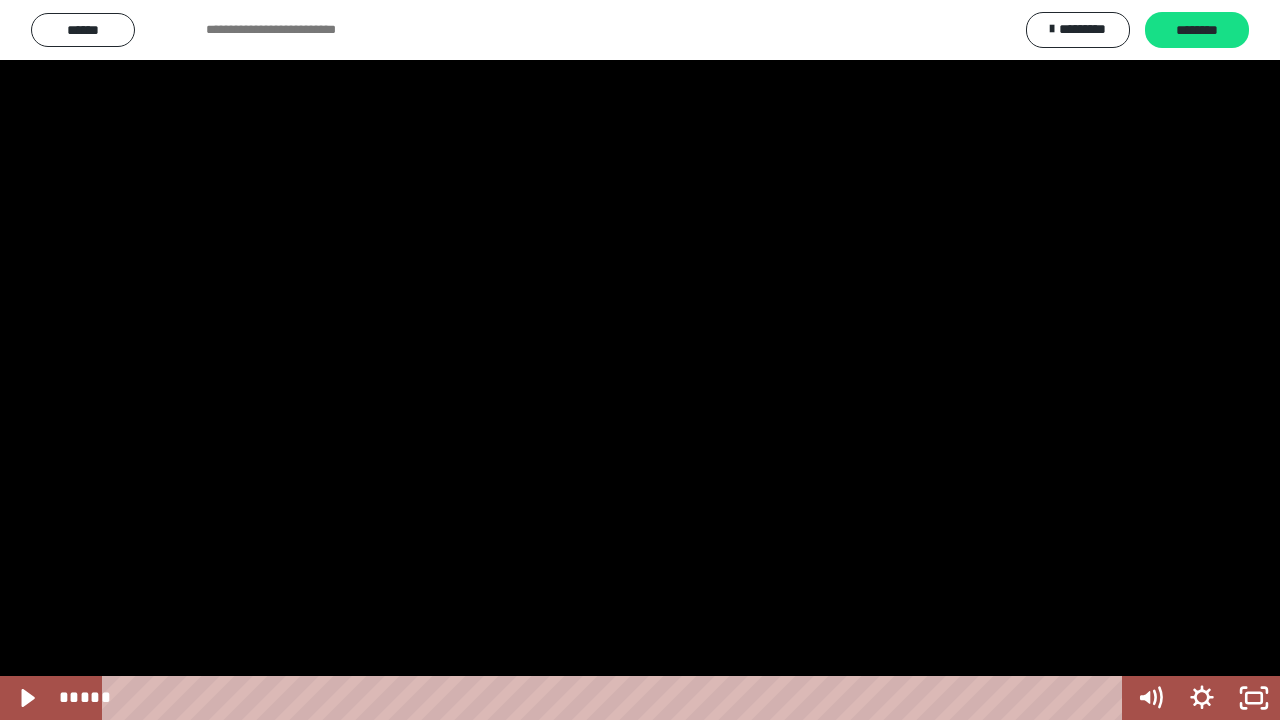 click at bounding box center [640, 360] 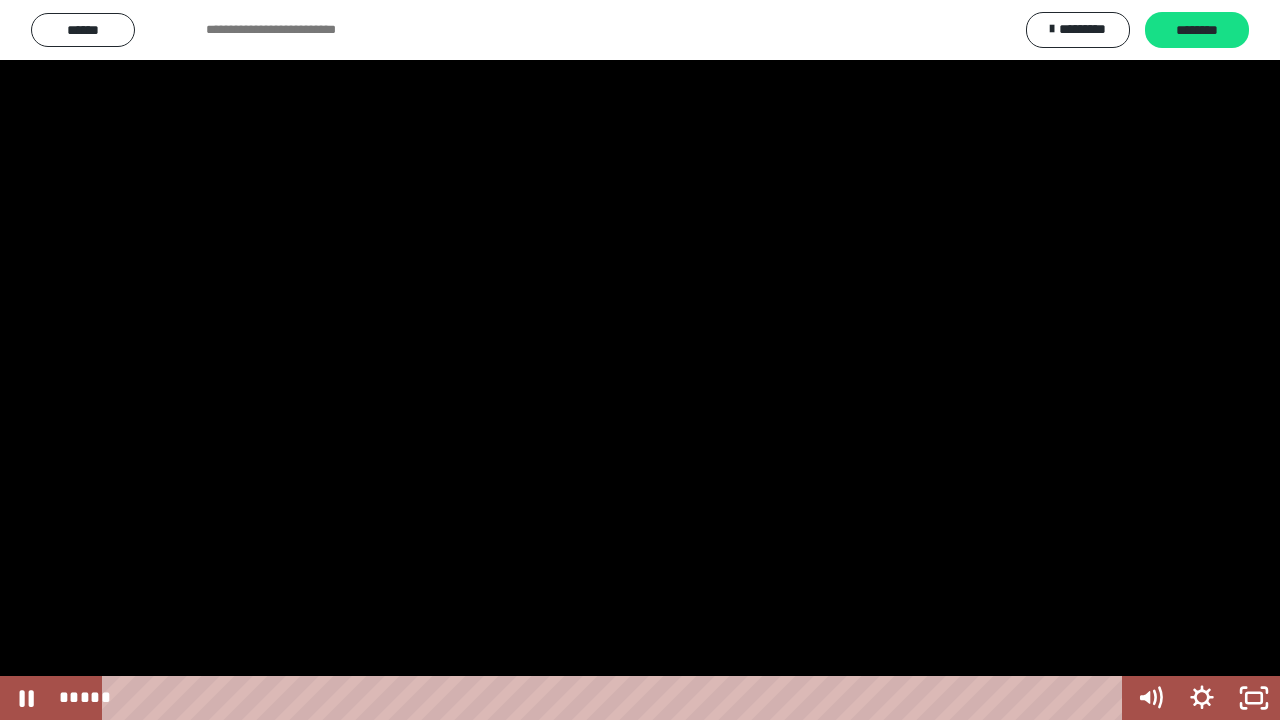 scroll, scrollTop: 0, scrollLeft: 0, axis: both 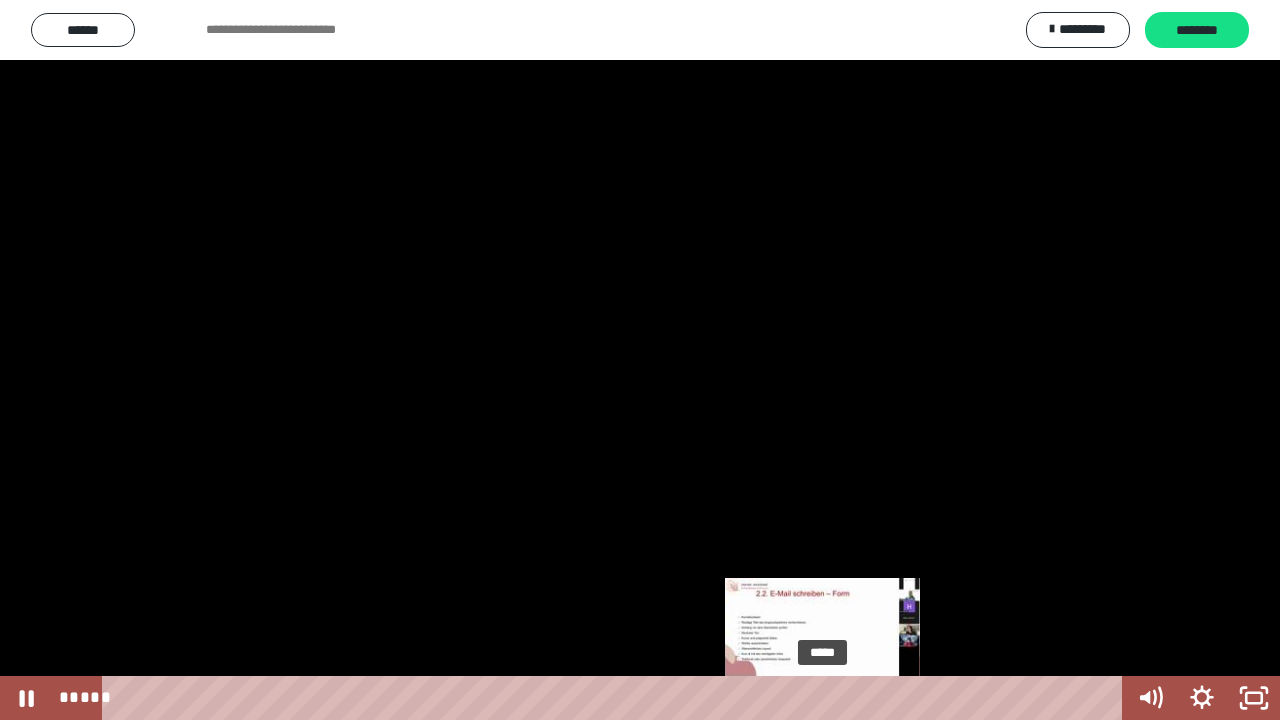 click on "*****" at bounding box center [616, 698] 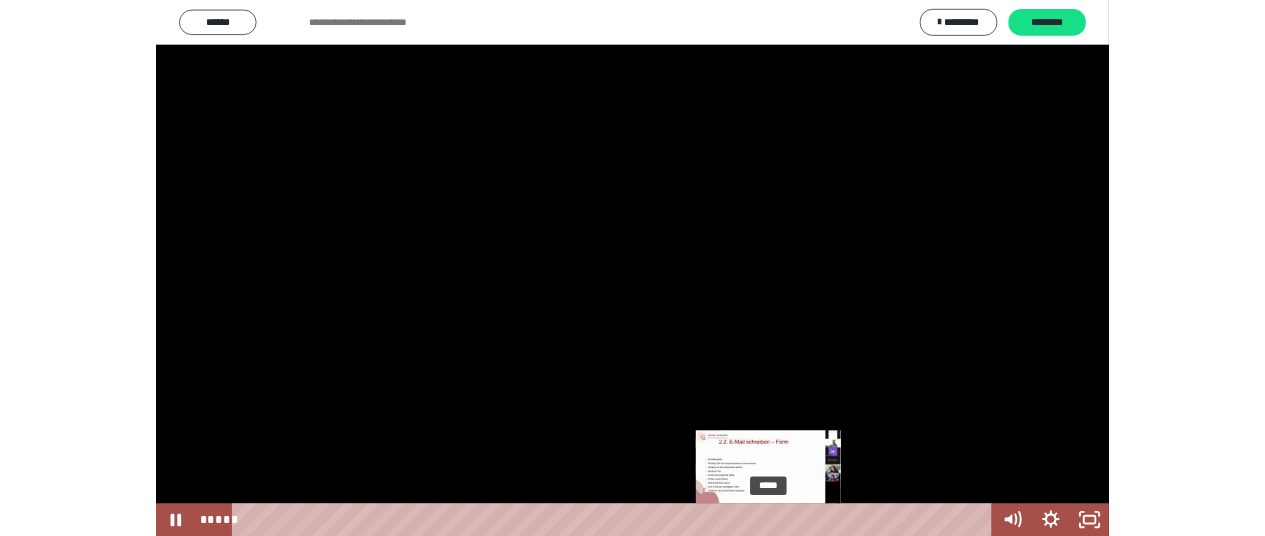 scroll, scrollTop: 0, scrollLeft: 0, axis: both 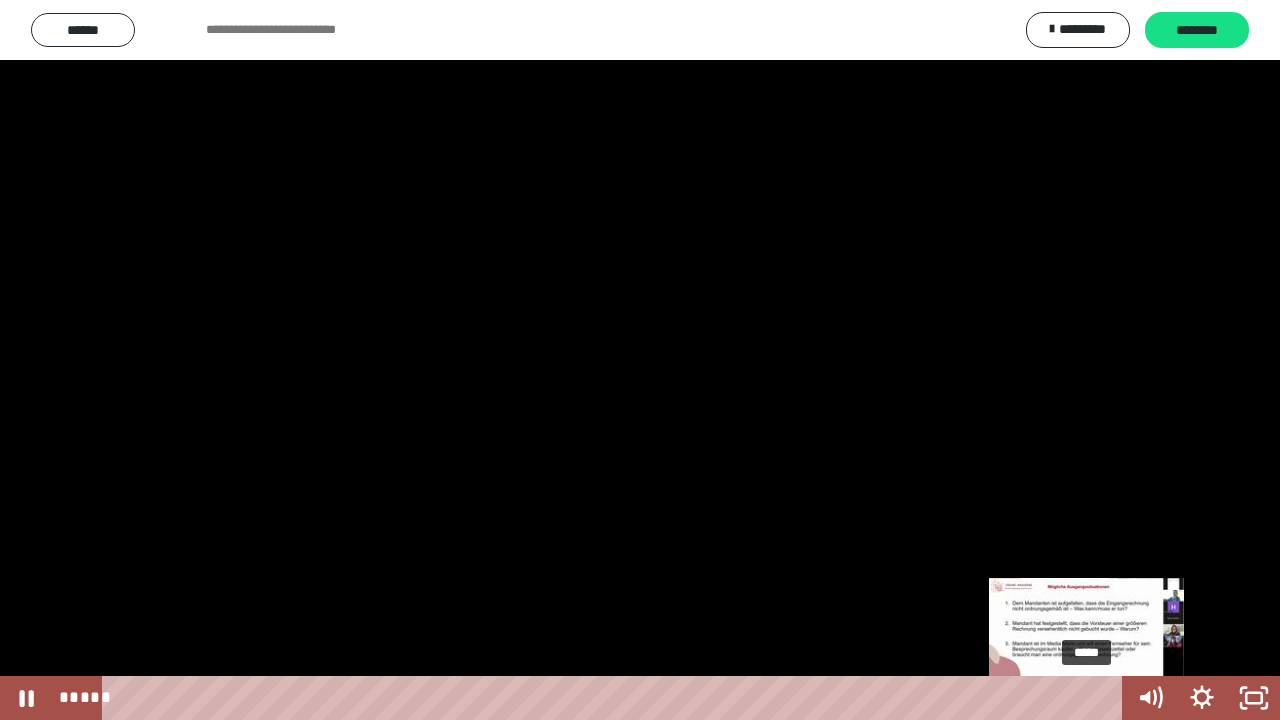 click on "*****" at bounding box center [616, 698] 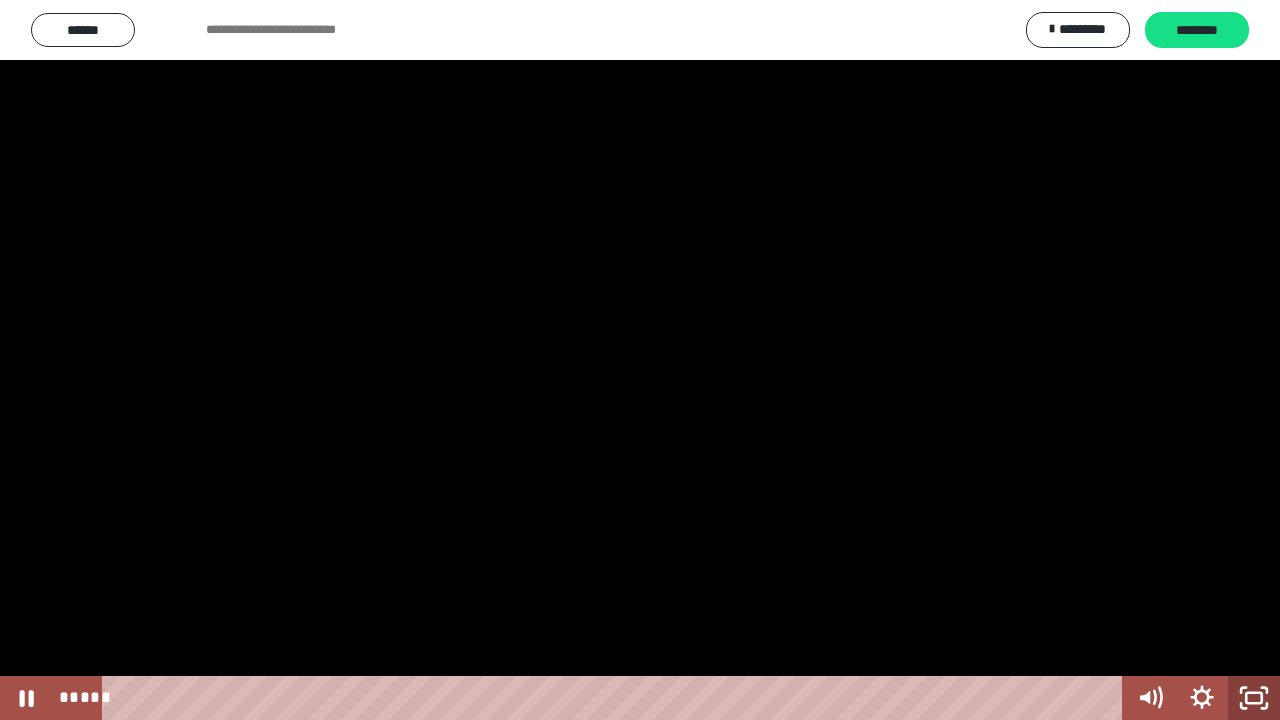 click 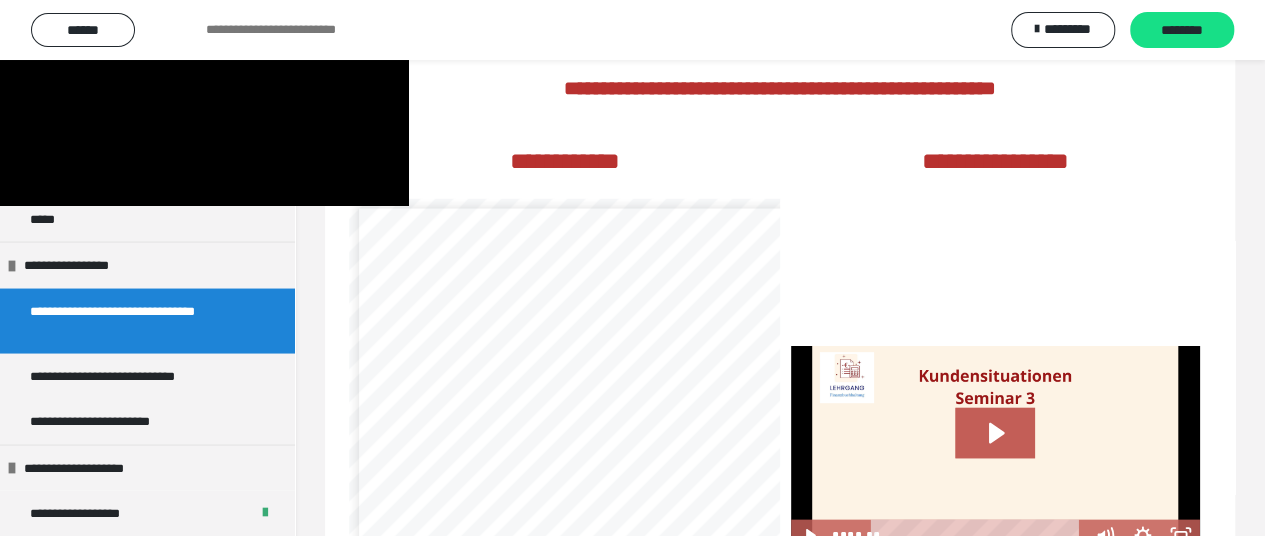 scroll, scrollTop: 1571, scrollLeft: 0, axis: vertical 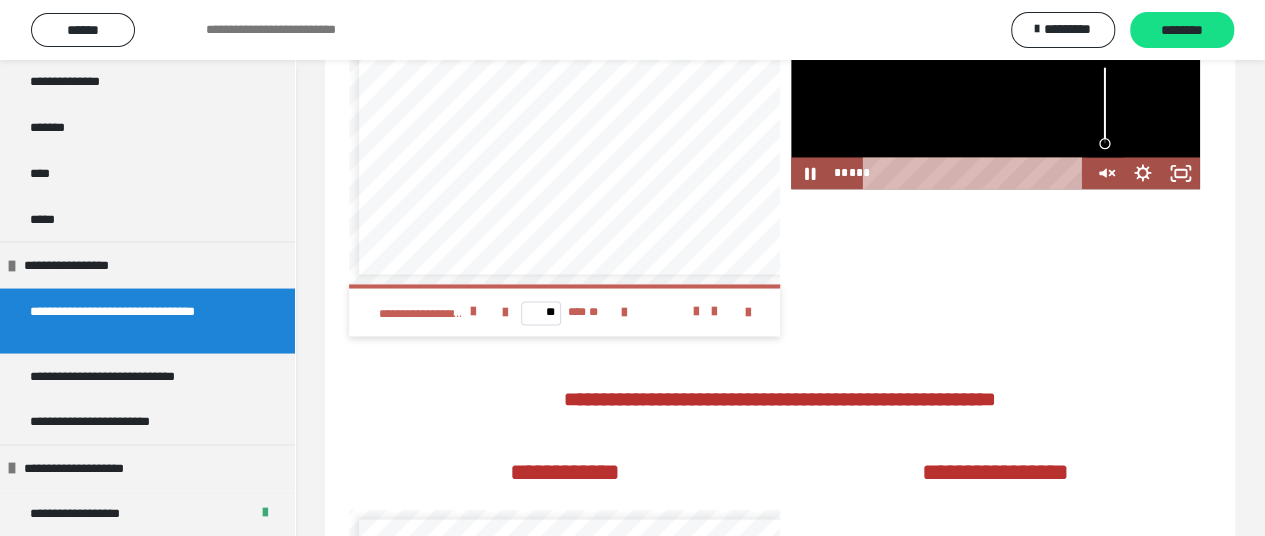 click at bounding box center [1105, 105] 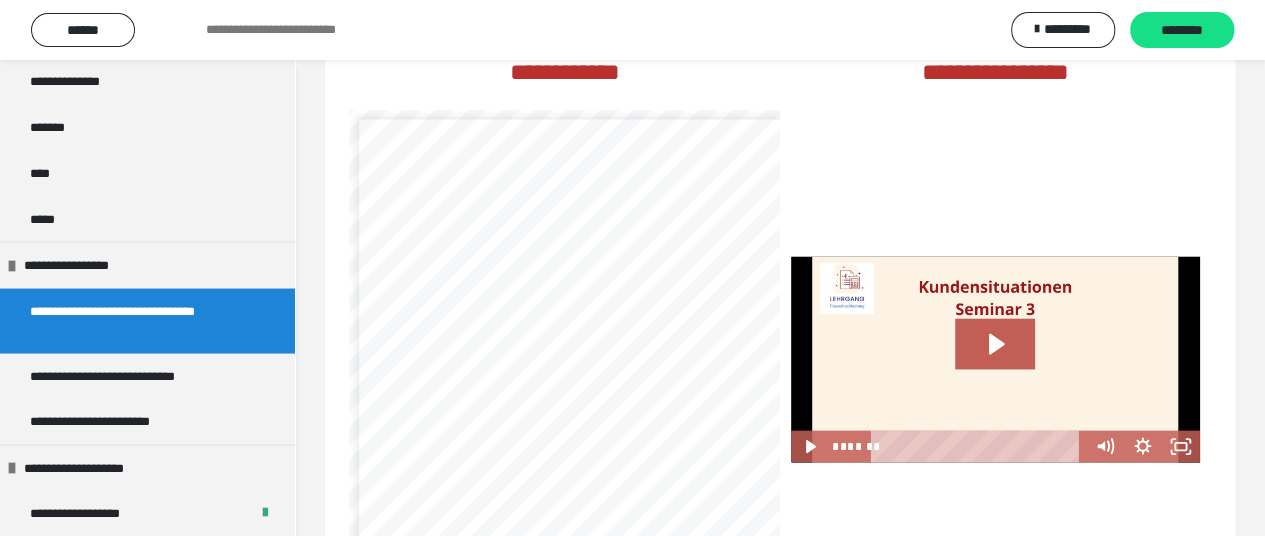 scroll, scrollTop: 1971, scrollLeft: 0, axis: vertical 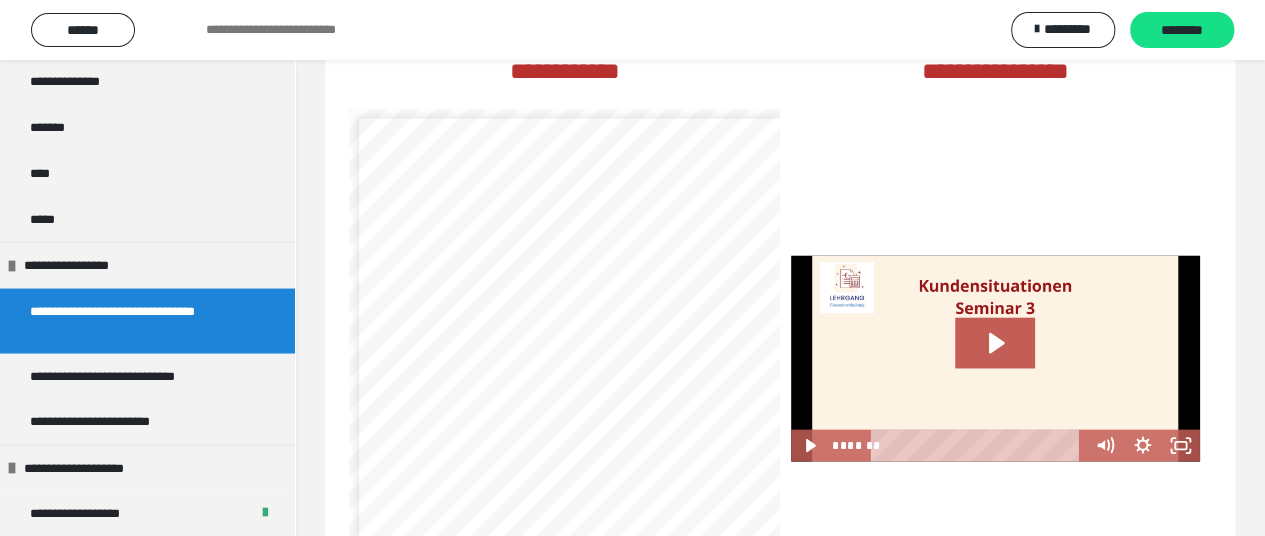click on "**********" at bounding box center [563, 369] 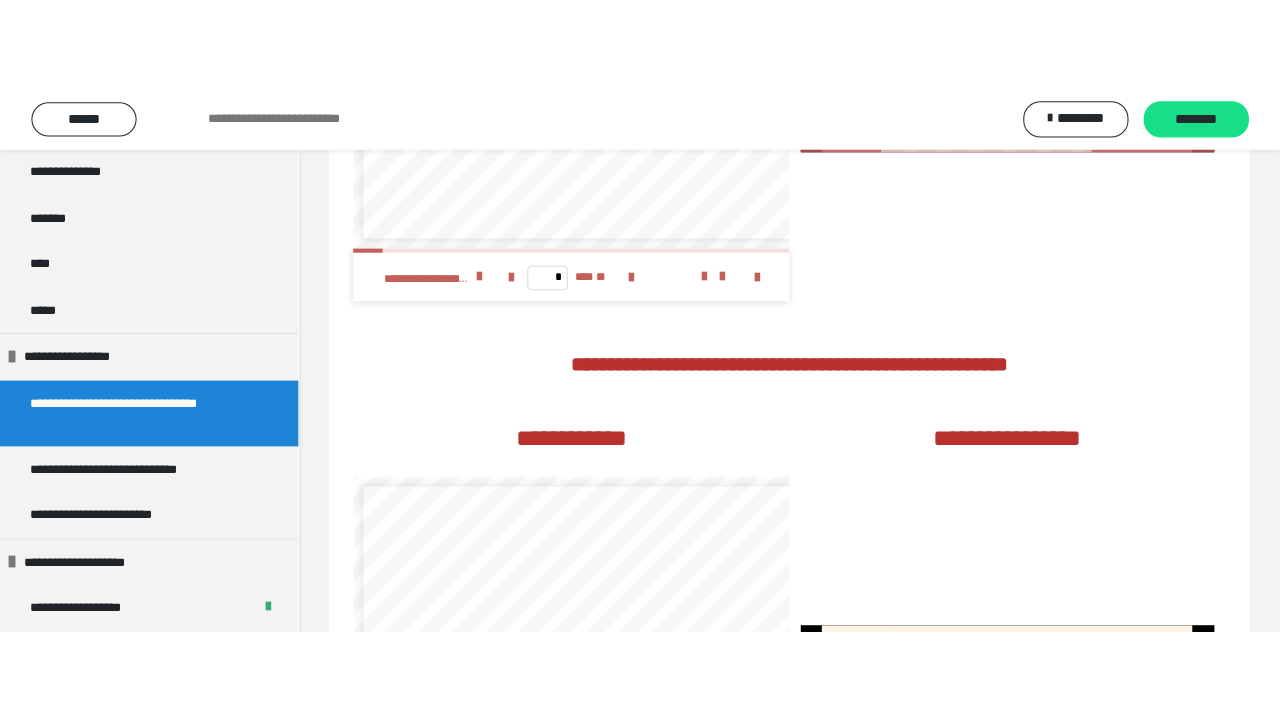 scroll, scrollTop: 2371, scrollLeft: 0, axis: vertical 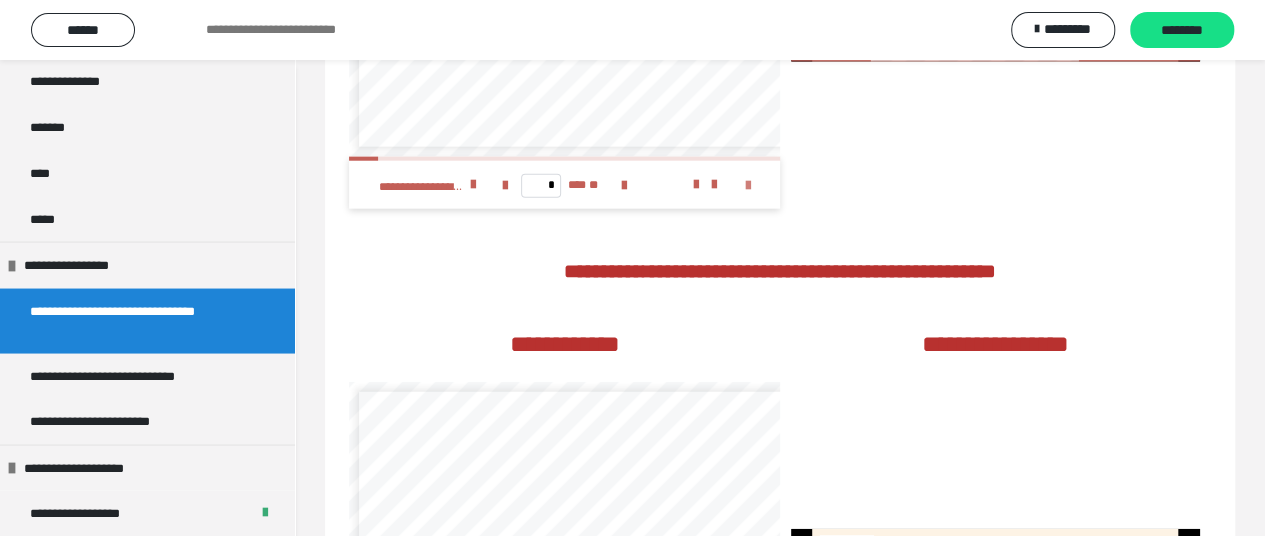click at bounding box center [748, 186] 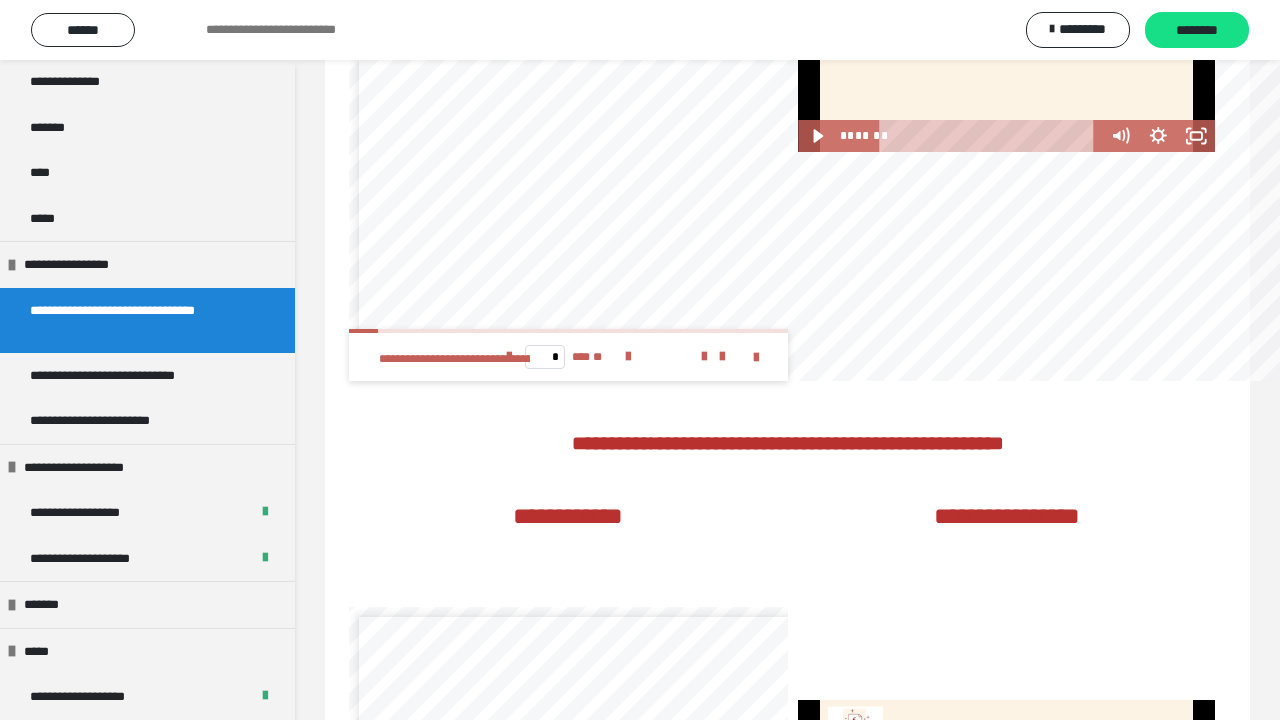 scroll, scrollTop: 210, scrollLeft: 0, axis: vertical 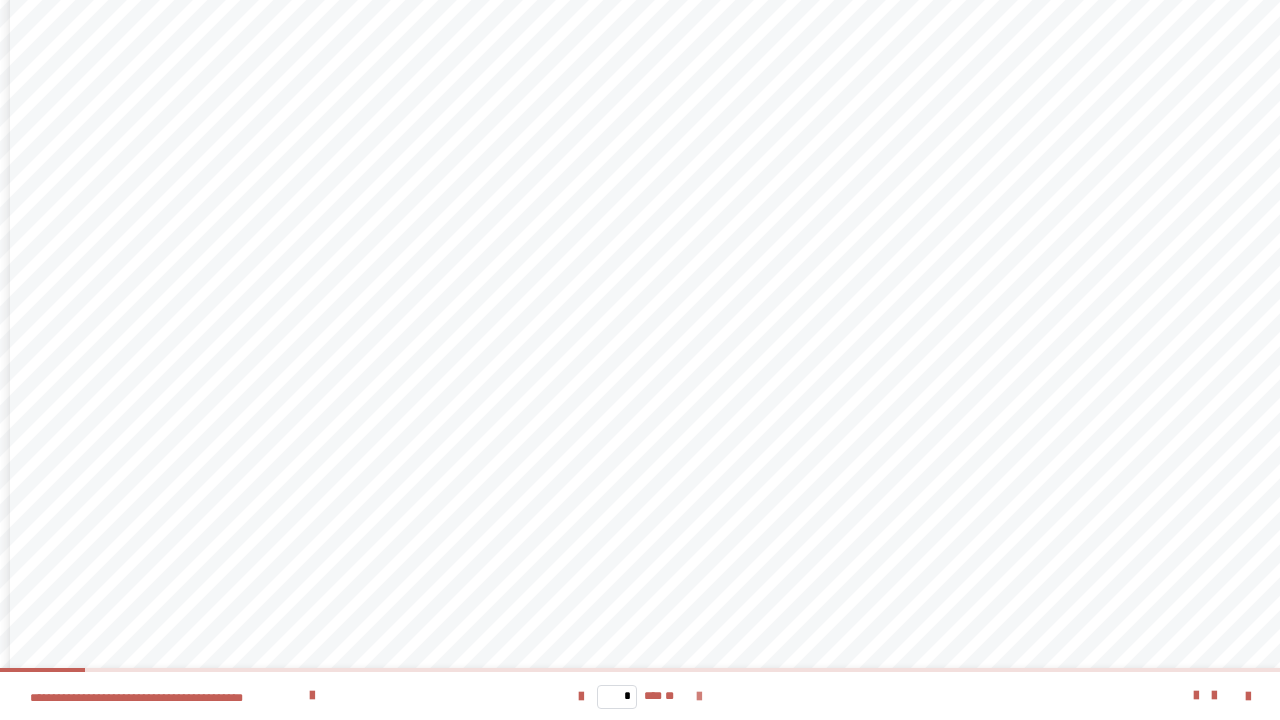 click at bounding box center [699, 697] 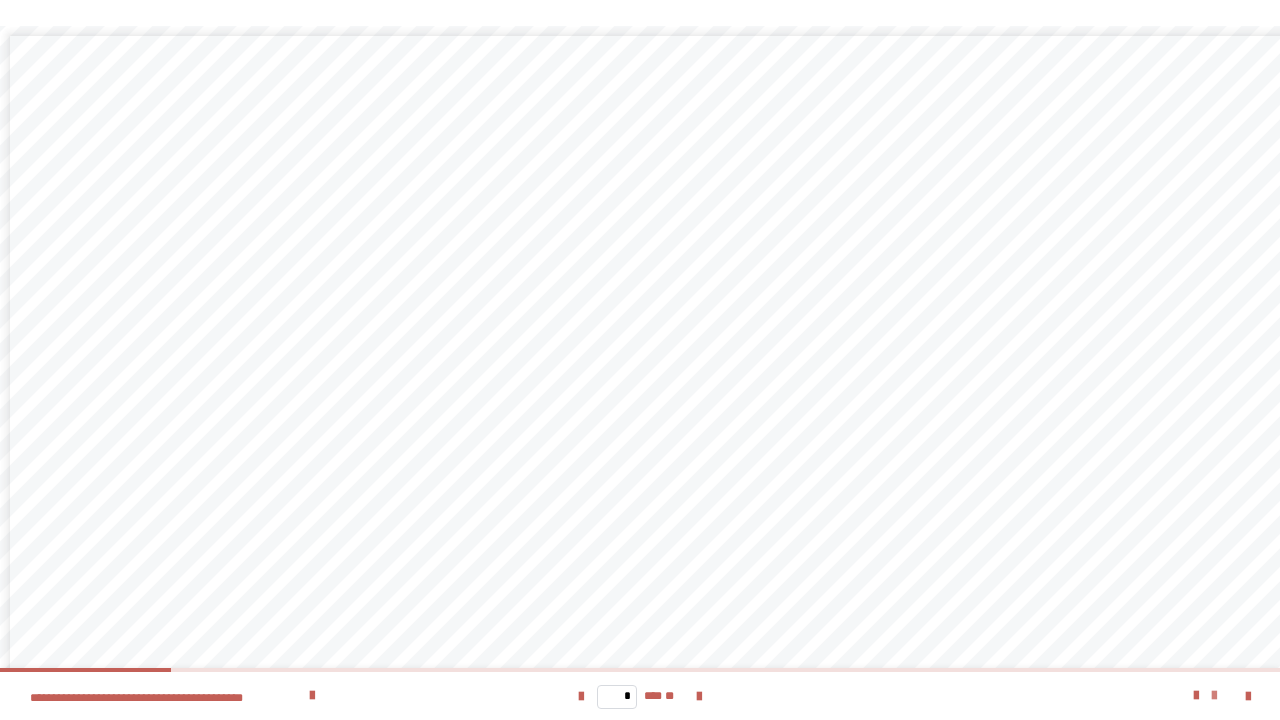 click at bounding box center [1214, 696] 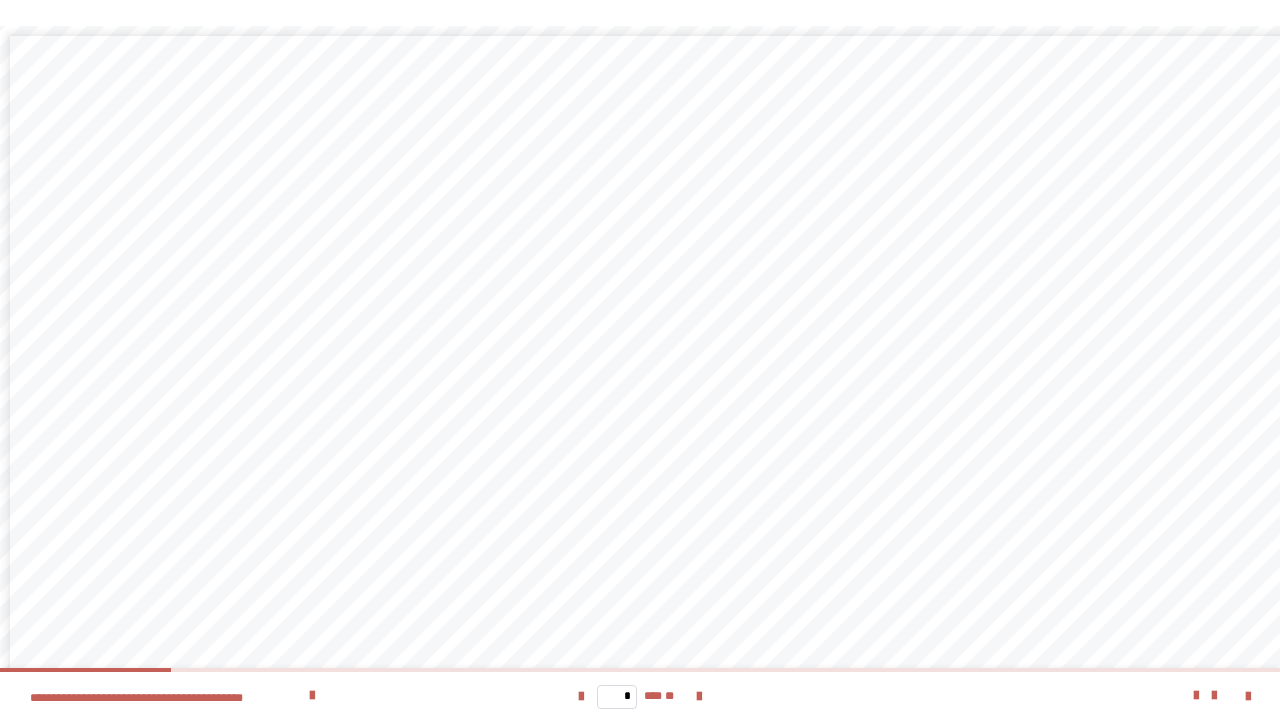scroll, scrollTop: 97, scrollLeft: 0, axis: vertical 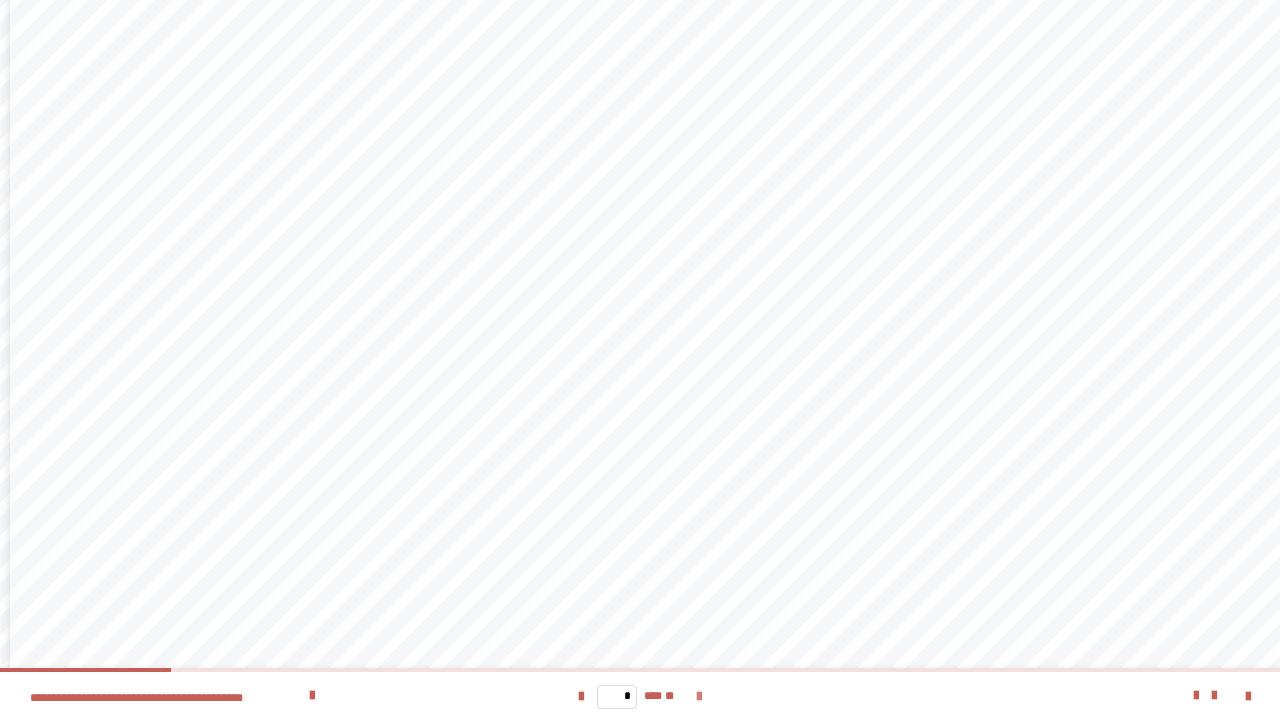 click at bounding box center (699, 697) 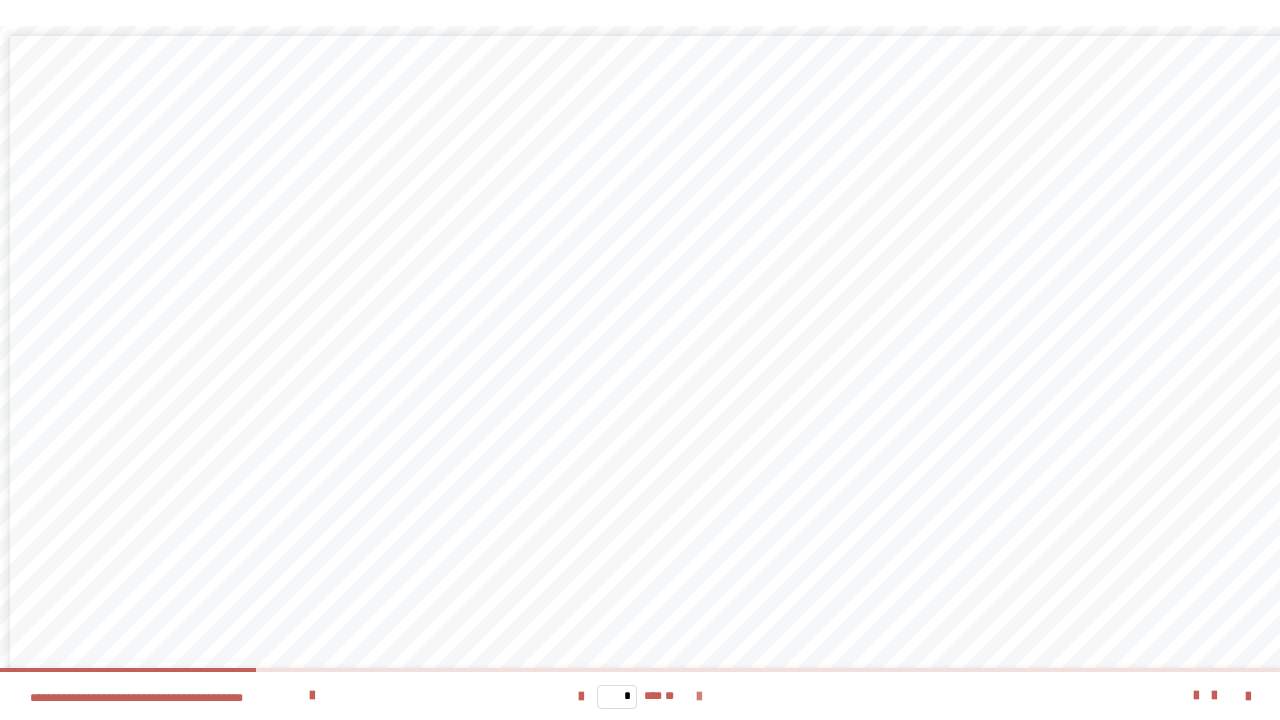 click at bounding box center (699, 697) 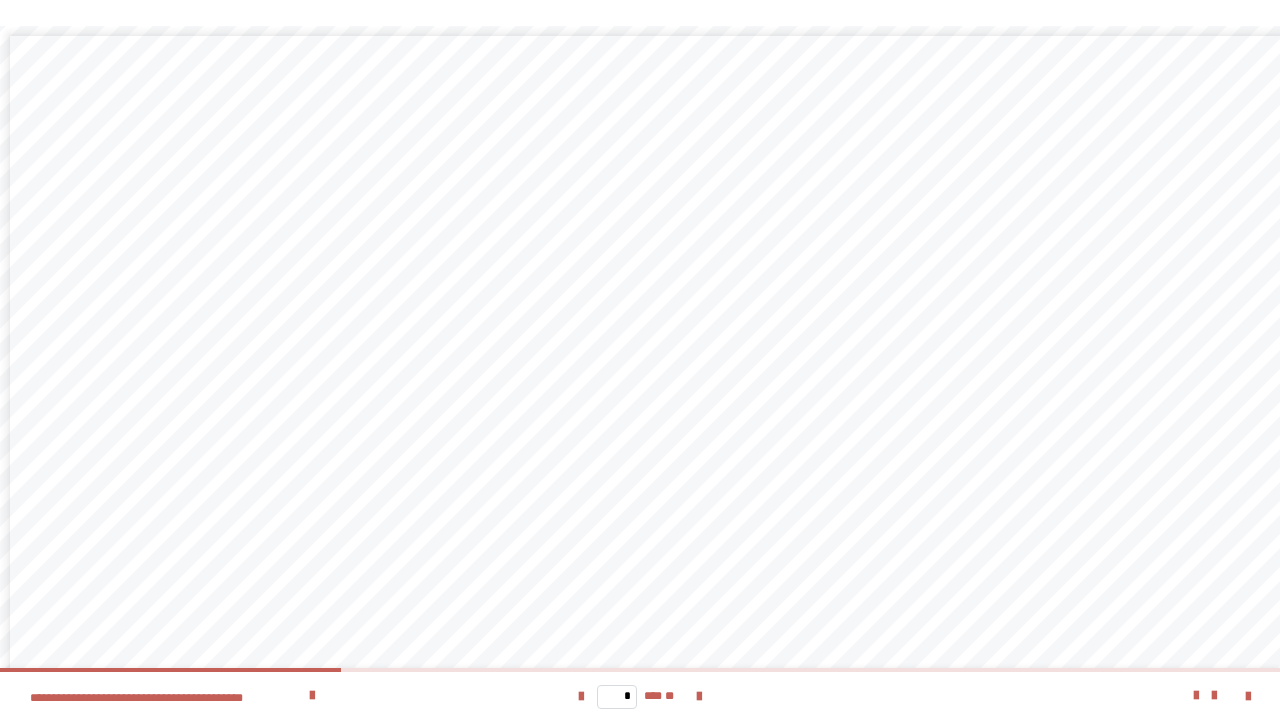 scroll, scrollTop: 97, scrollLeft: 0, axis: vertical 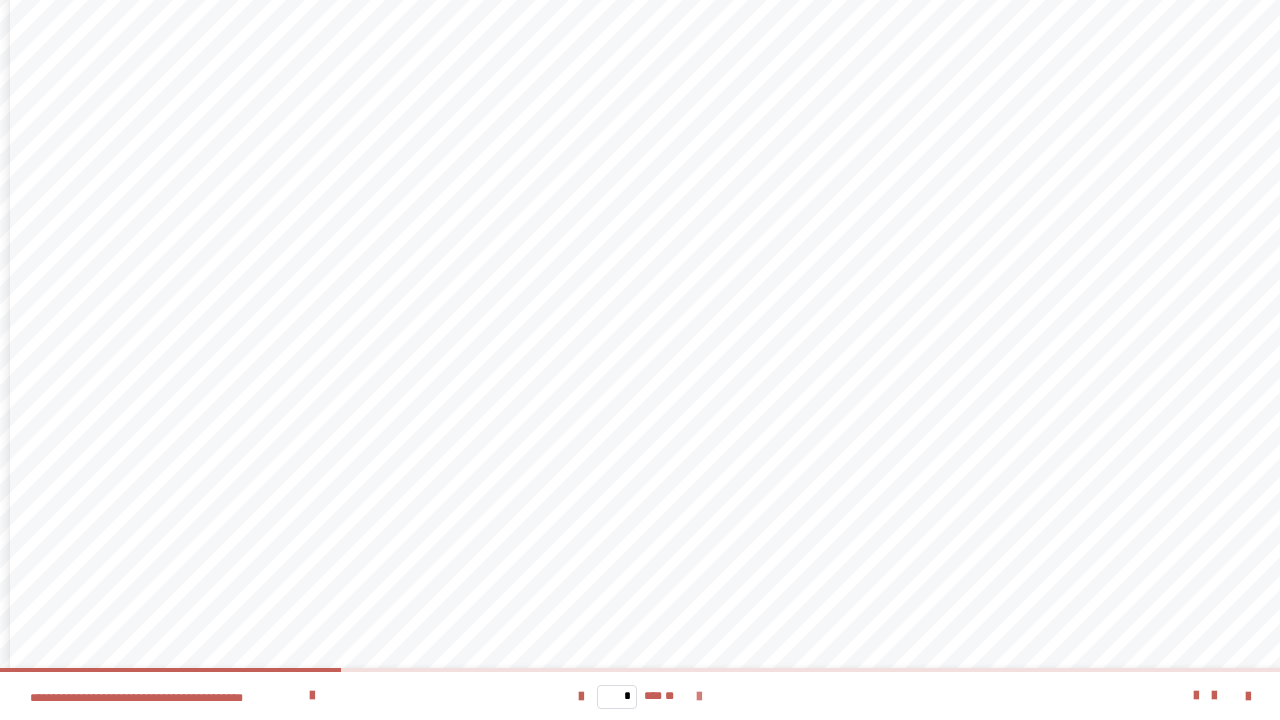 click at bounding box center (699, 697) 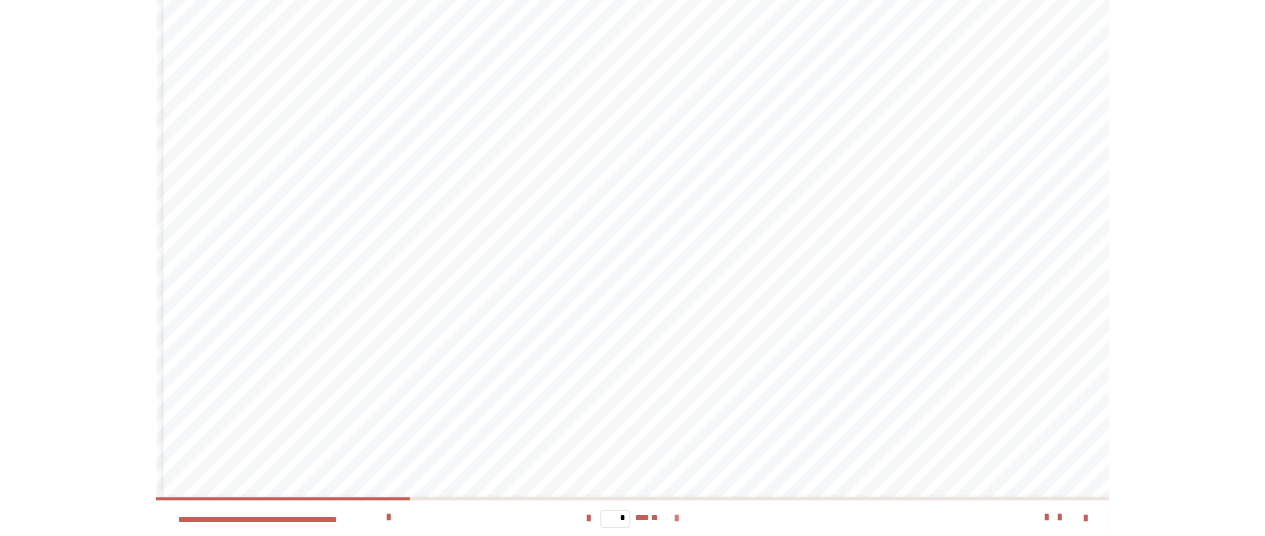 scroll, scrollTop: 0, scrollLeft: 0, axis: both 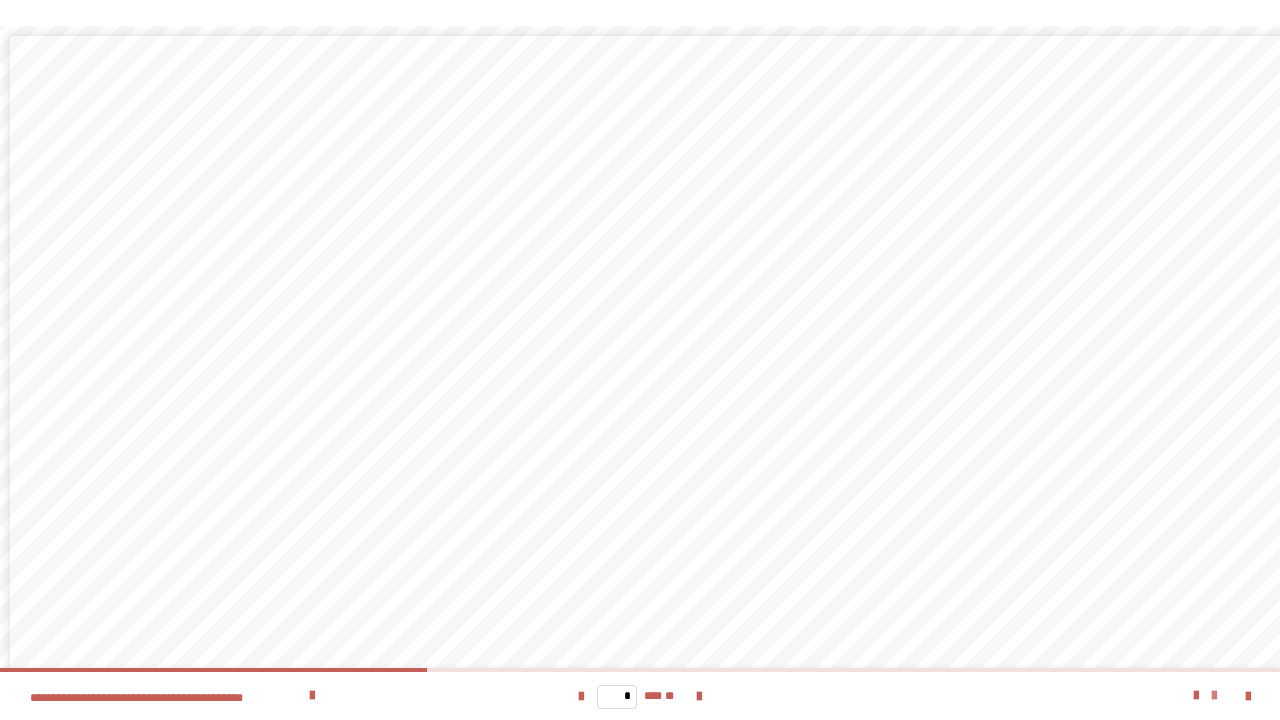 click at bounding box center (1214, 696) 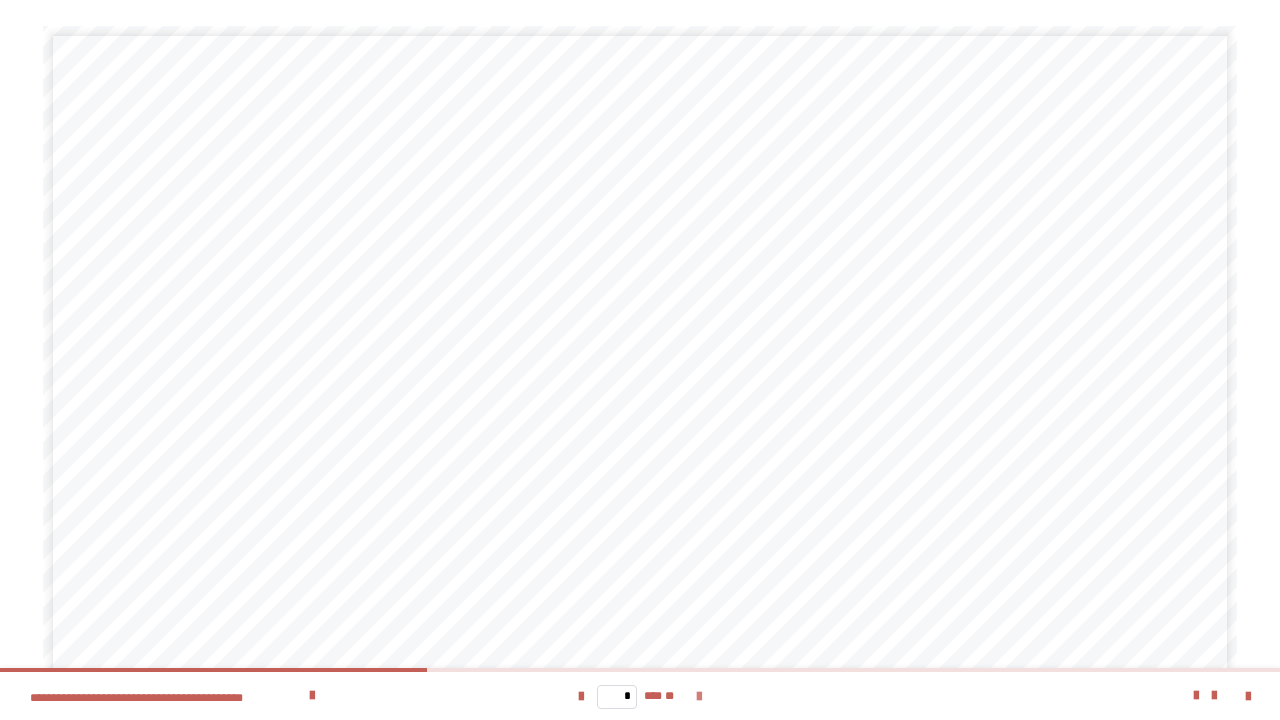 click at bounding box center (699, 697) 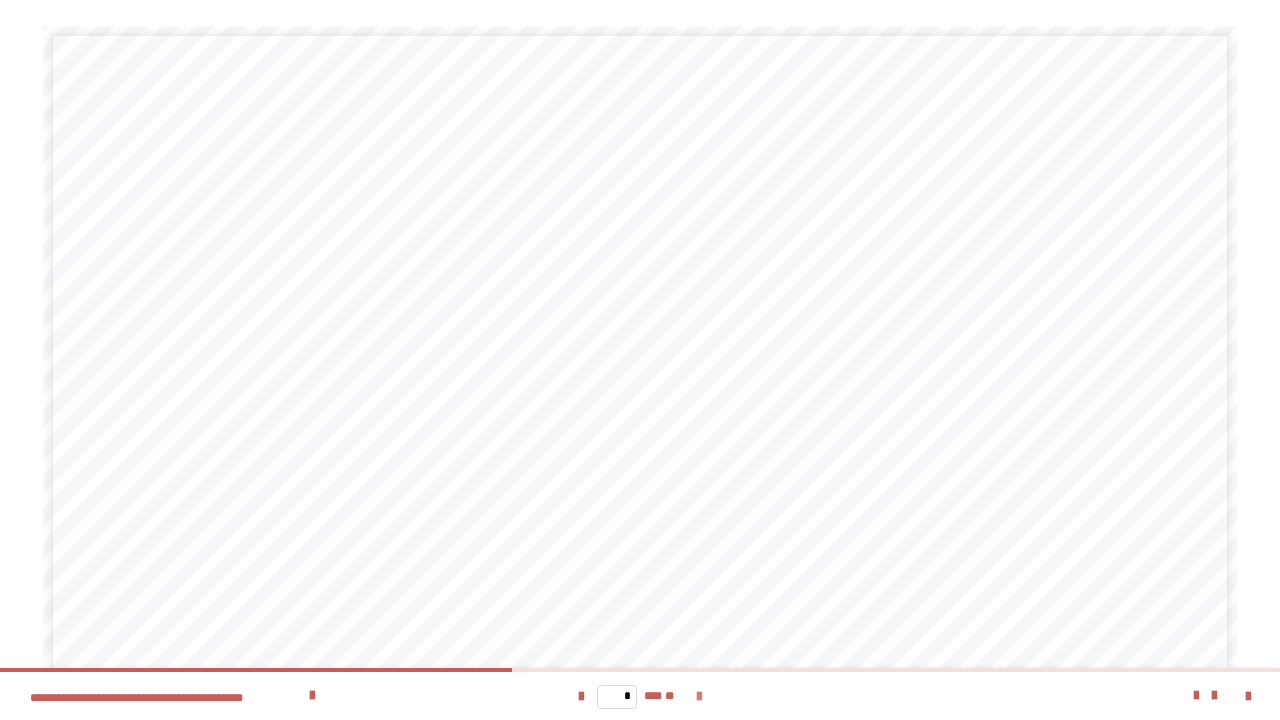 click at bounding box center (699, 697) 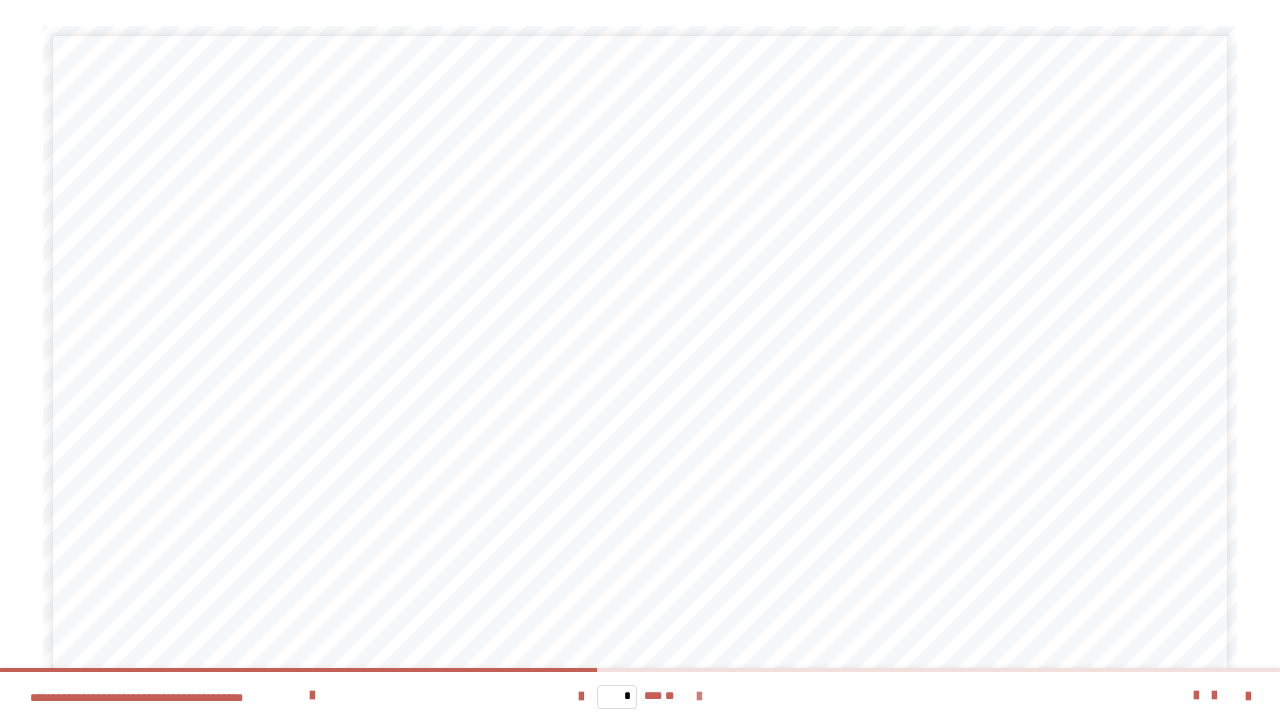 click at bounding box center (699, 697) 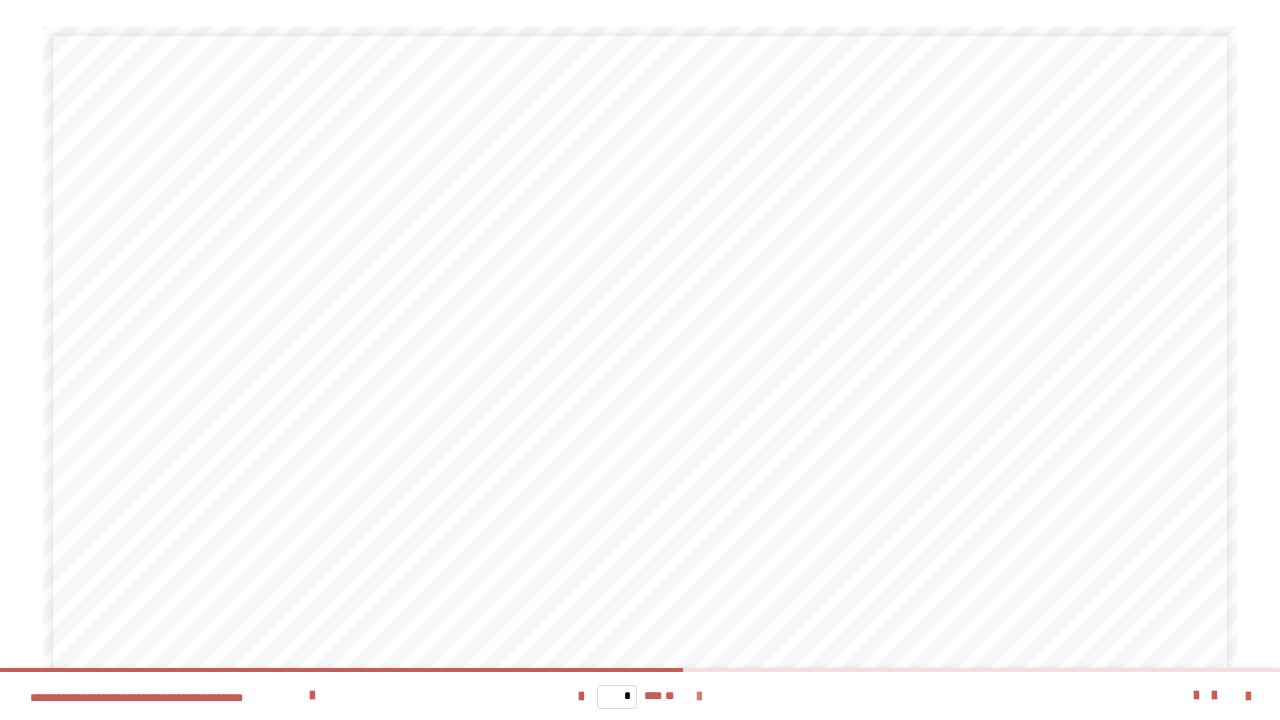 click at bounding box center (699, 697) 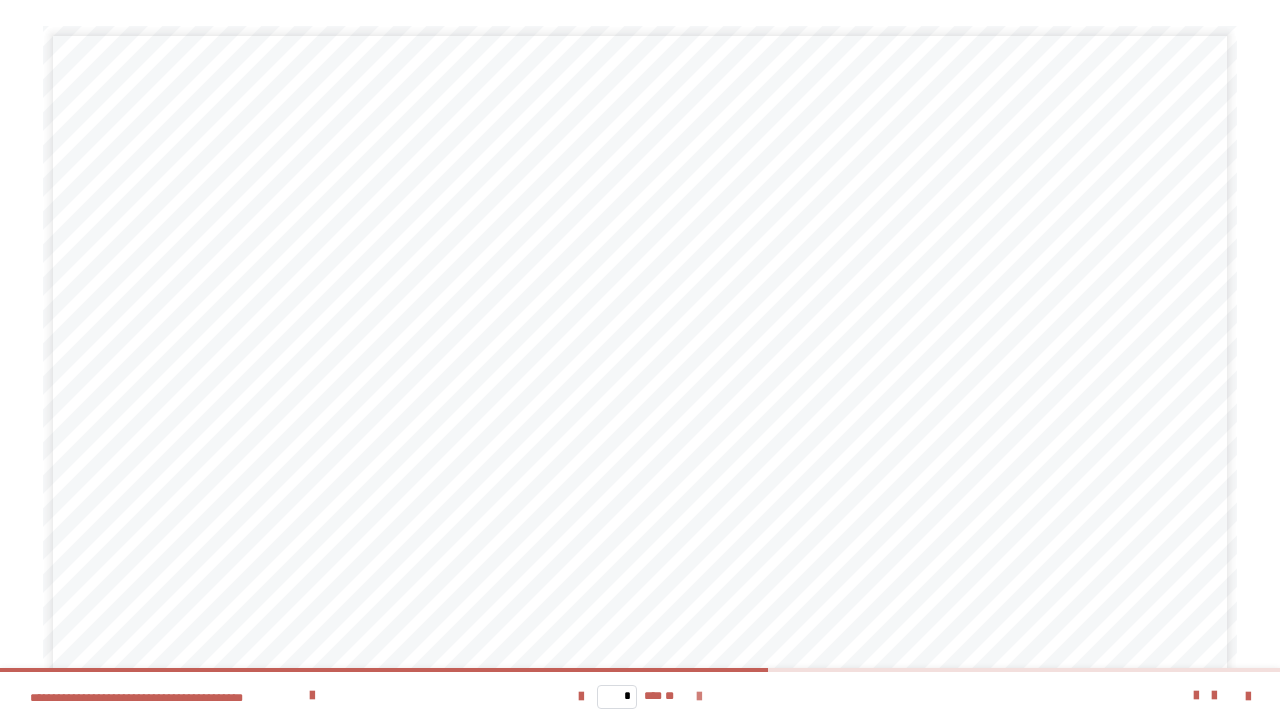 click at bounding box center (699, 697) 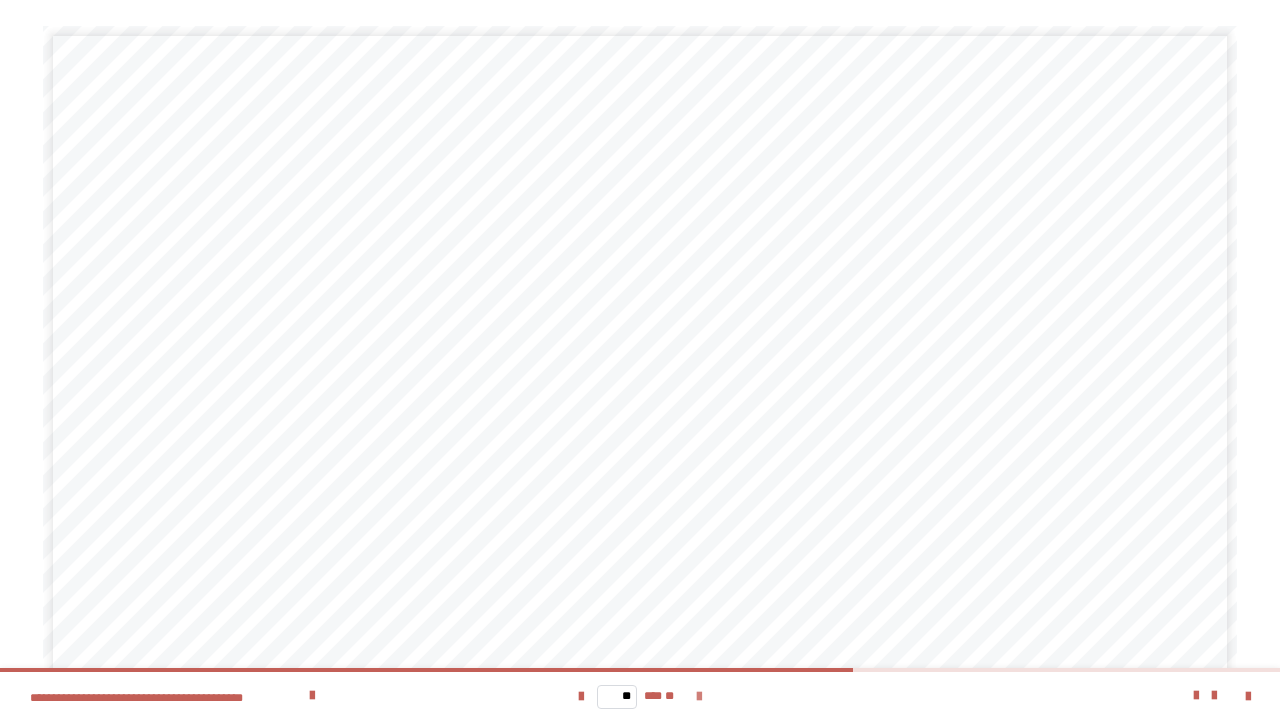 click at bounding box center (699, 697) 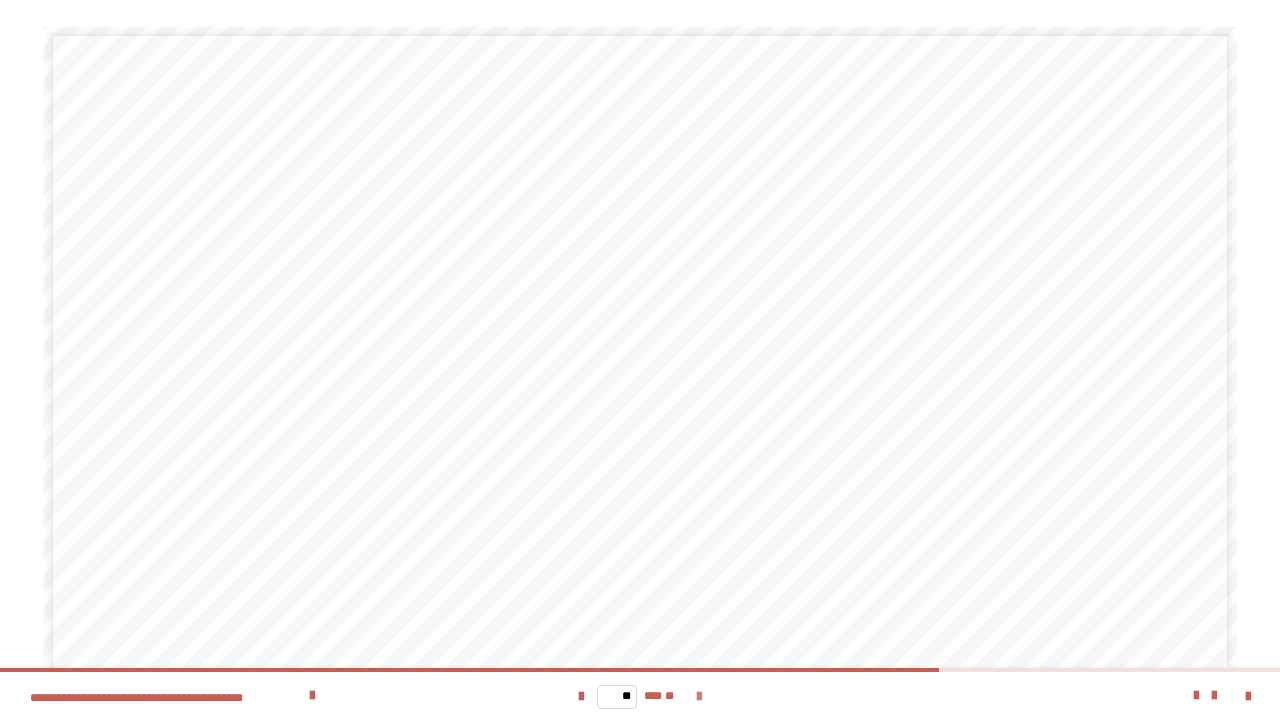click at bounding box center [699, 697] 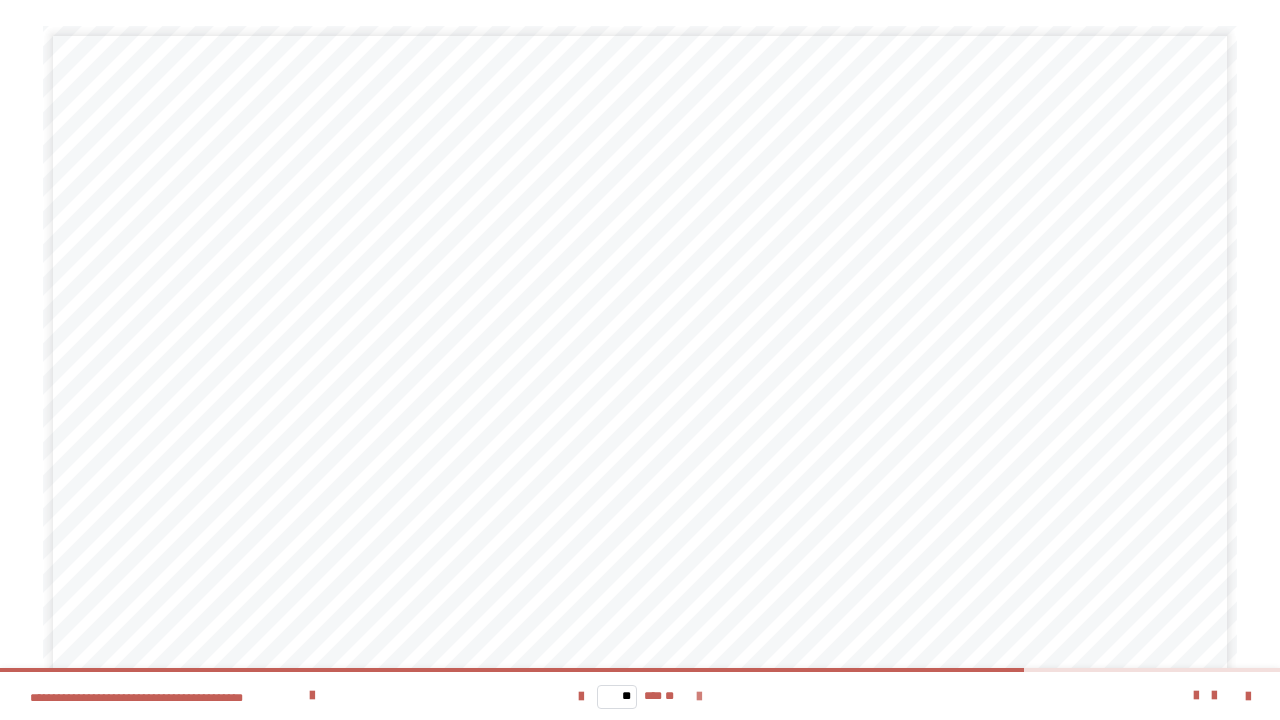 click at bounding box center (699, 697) 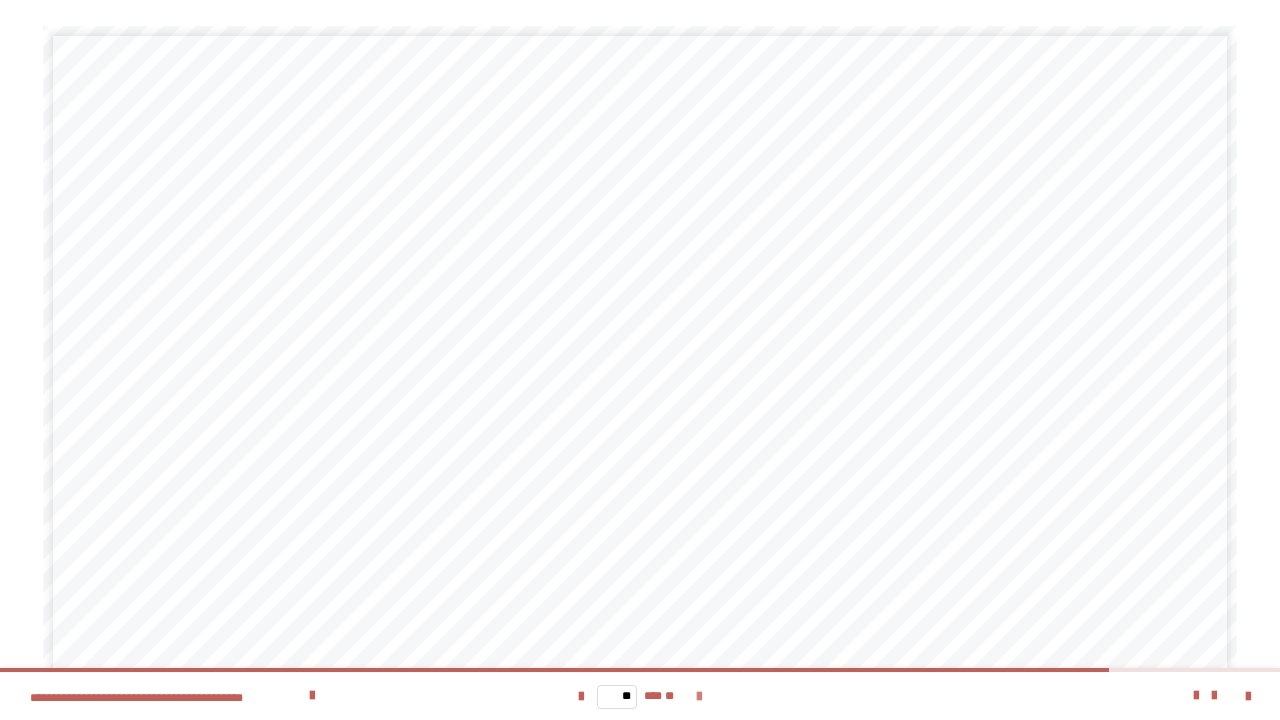 click at bounding box center (699, 697) 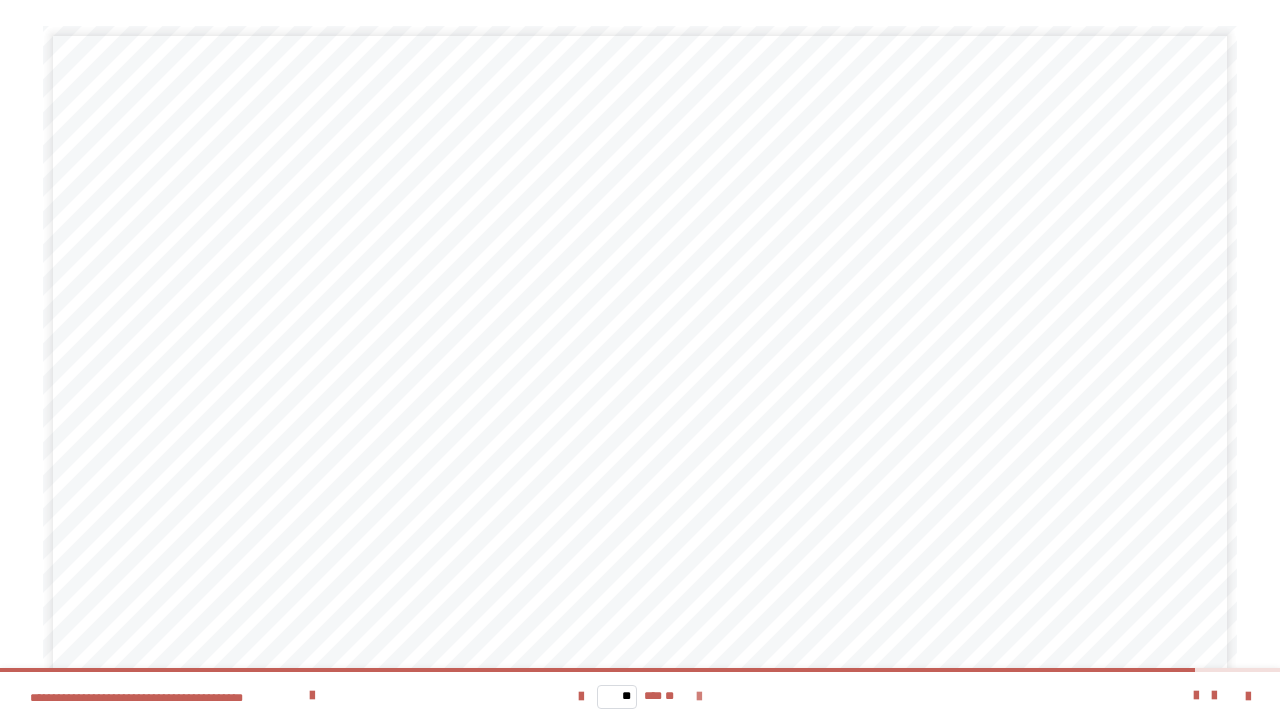 click at bounding box center (699, 696) 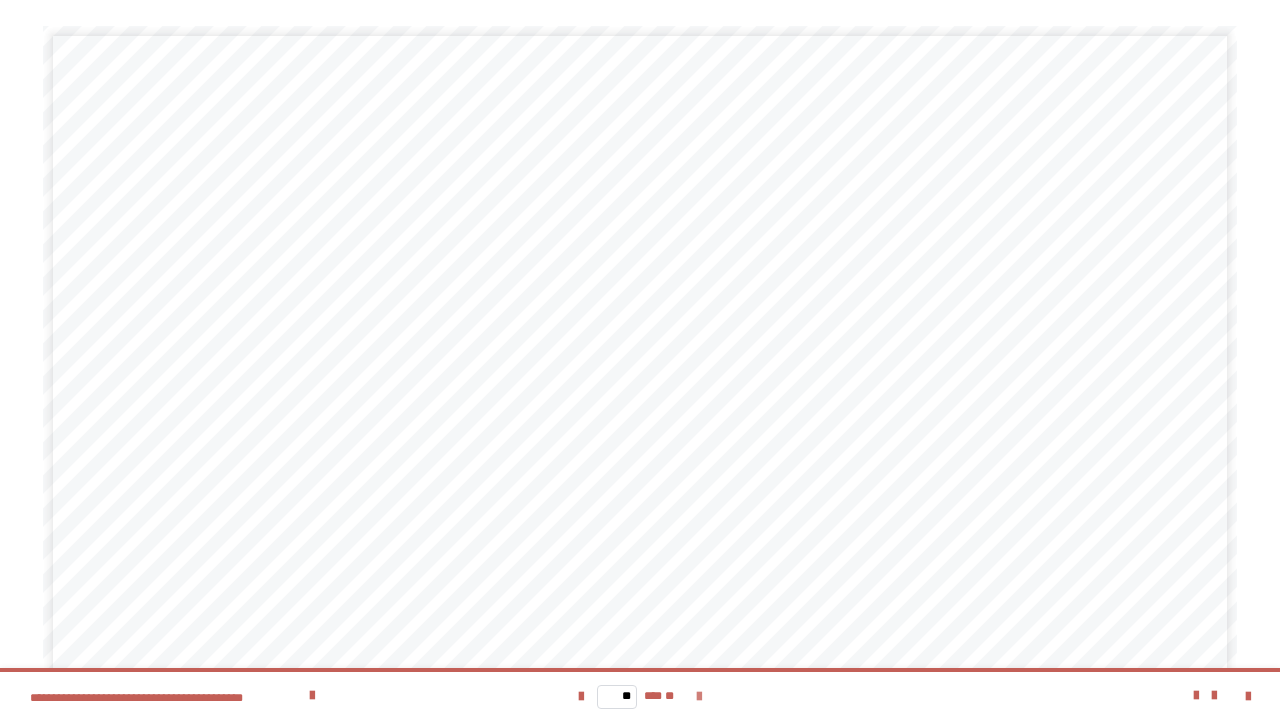 click on "** *** **" at bounding box center (640, 696) 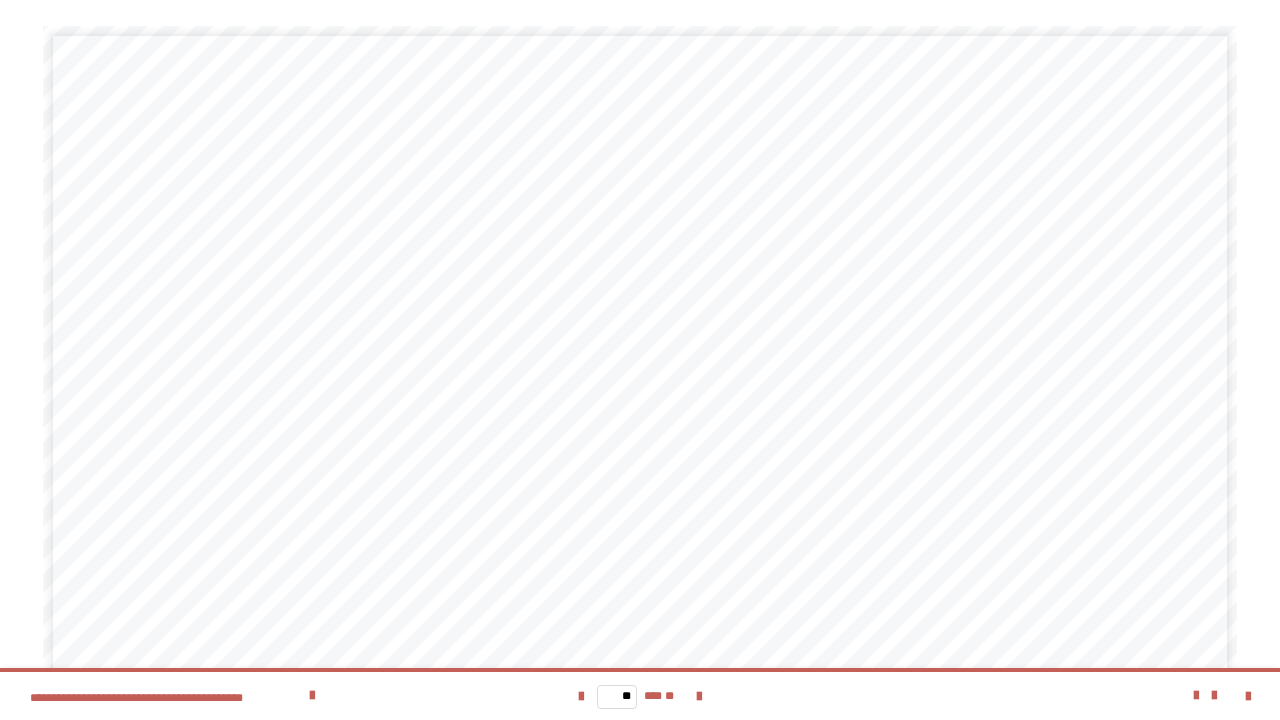 click at bounding box center [1128, 696] 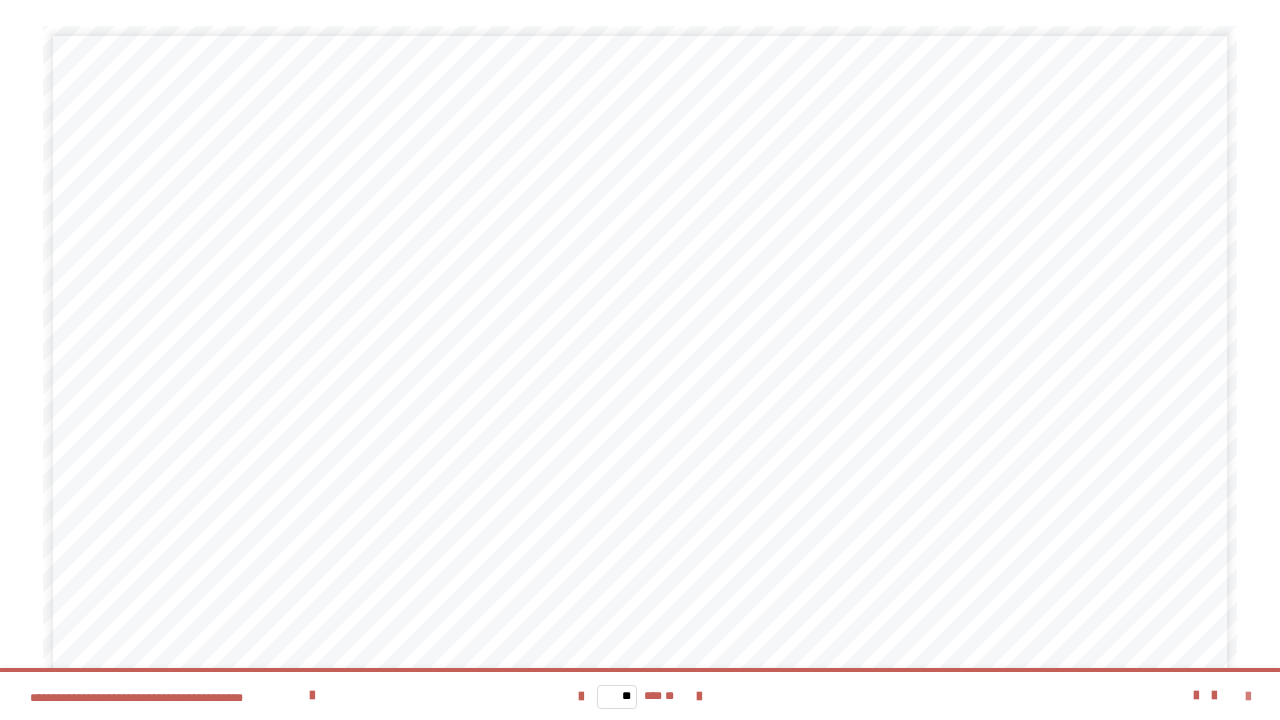 click at bounding box center [1248, 697] 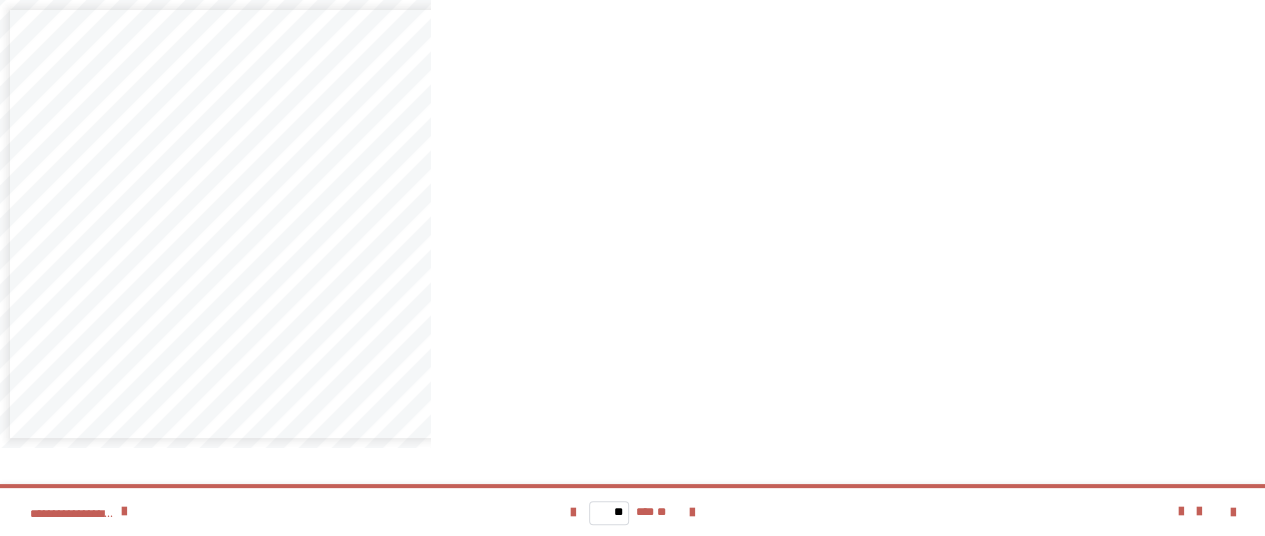 scroll, scrollTop: 500, scrollLeft: 0, axis: vertical 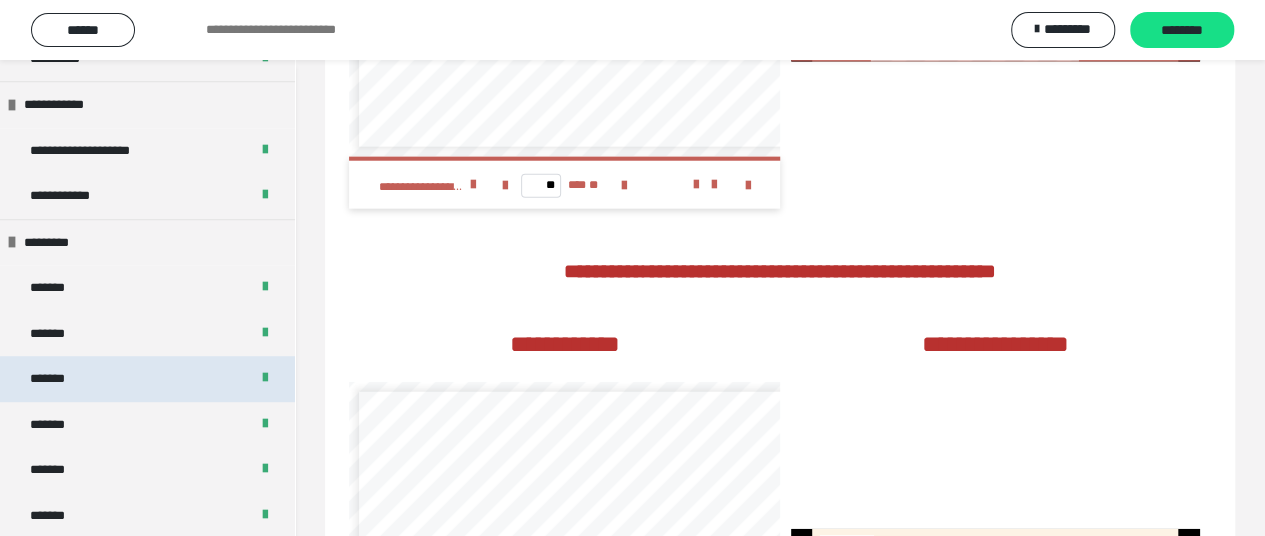 click at bounding box center (265, 379) 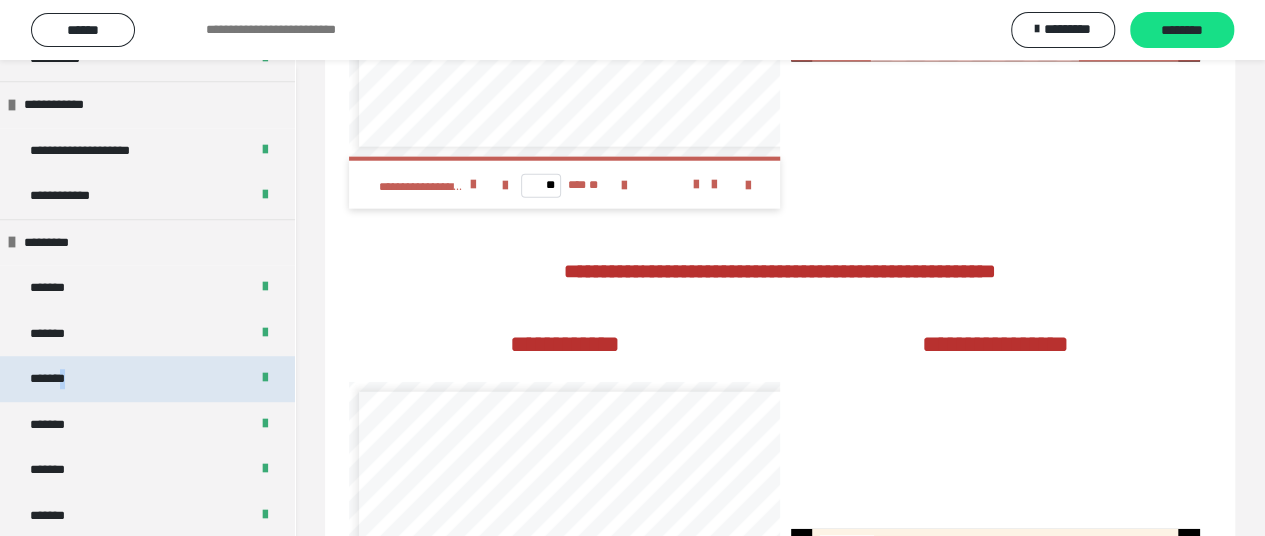 click on "*******" at bounding box center (58, 379) 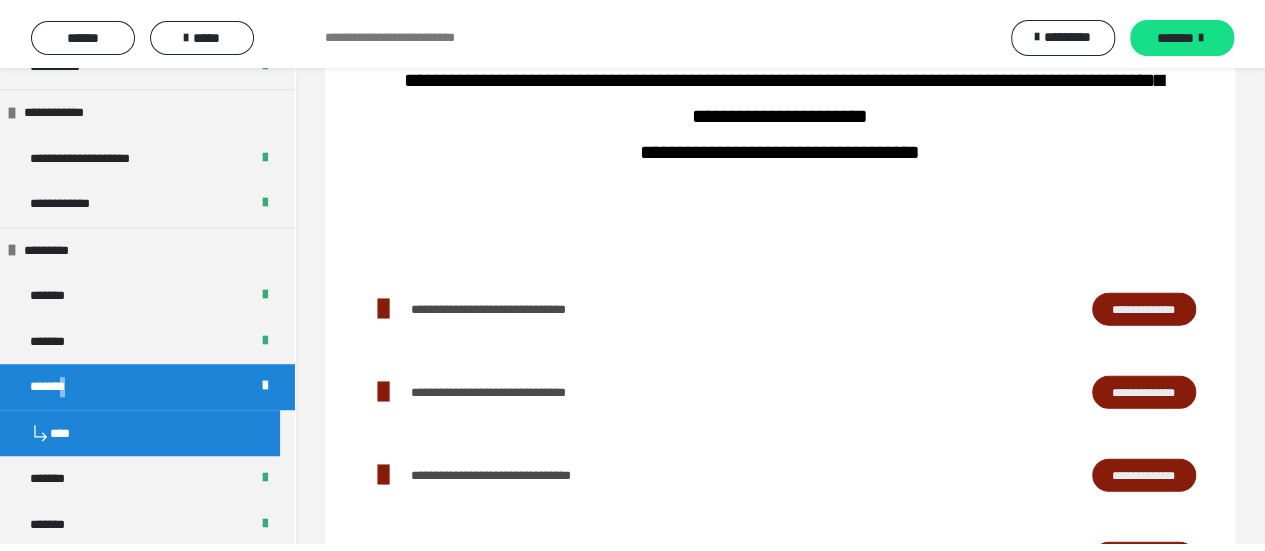 scroll, scrollTop: 2981, scrollLeft: 0, axis: vertical 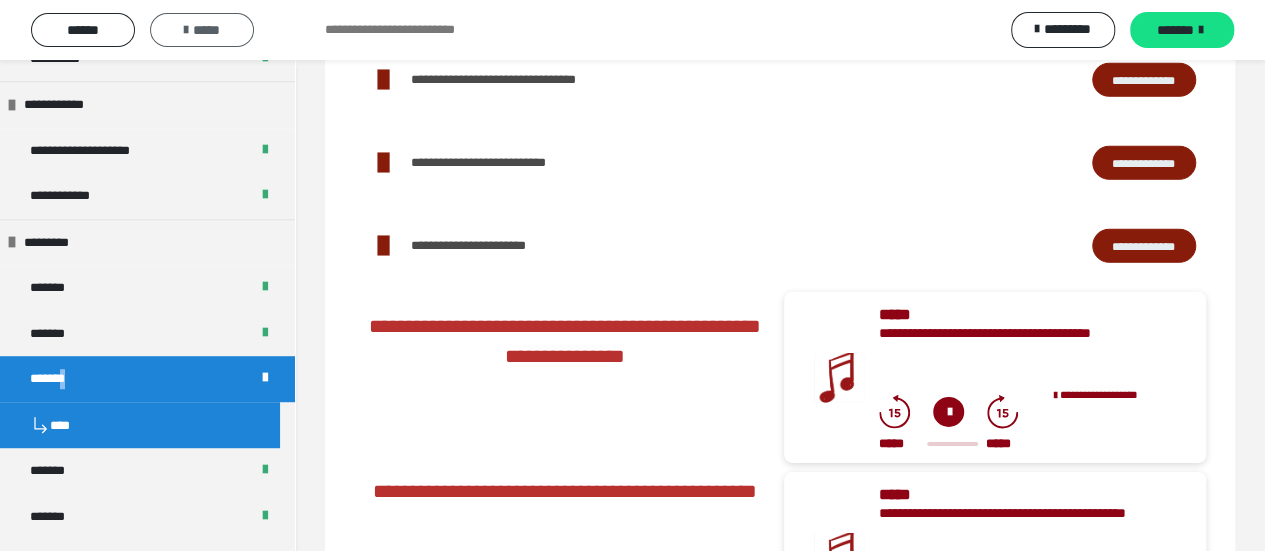 click on "*****" at bounding box center [202, 30] 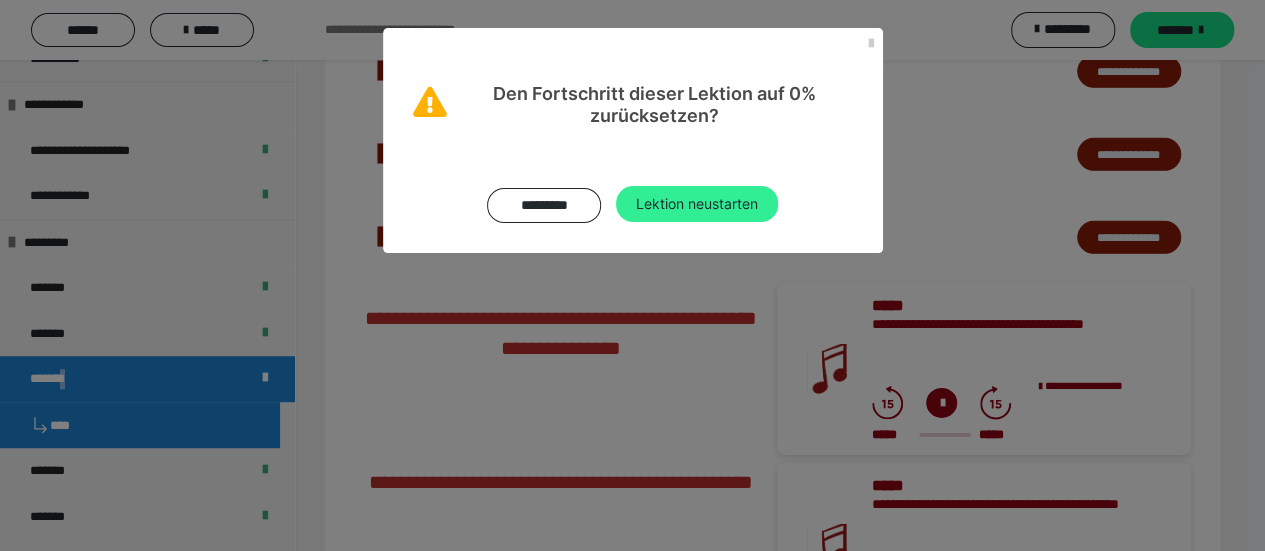 click on "Lektion neustarten" at bounding box center [697, 204] 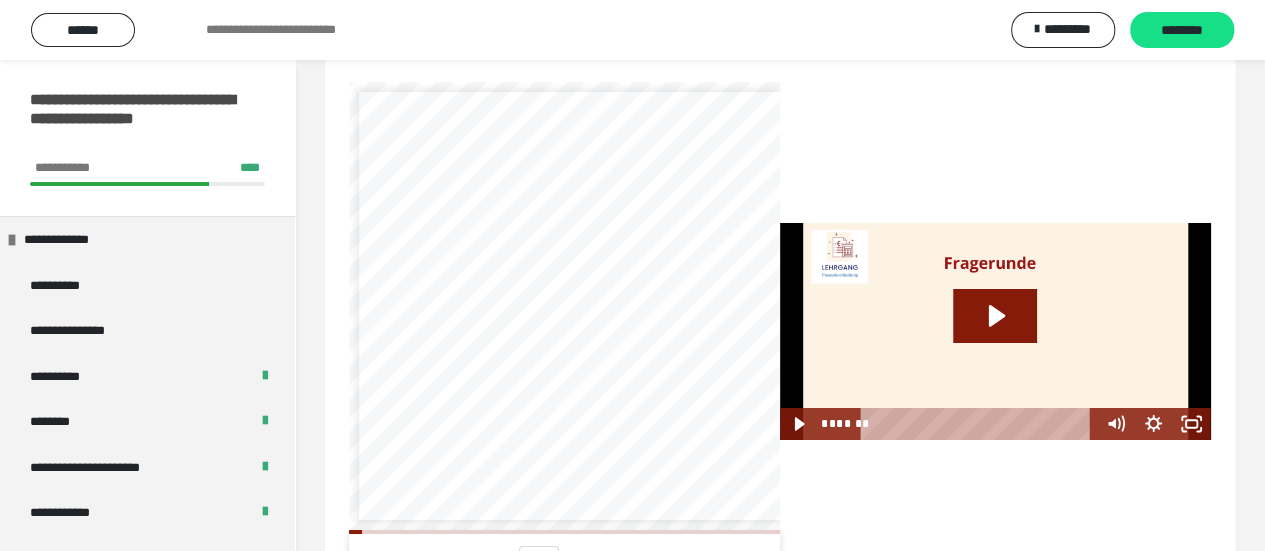 scroll, scrollTop: 3400, scrollLeft: 0, axis: vertical 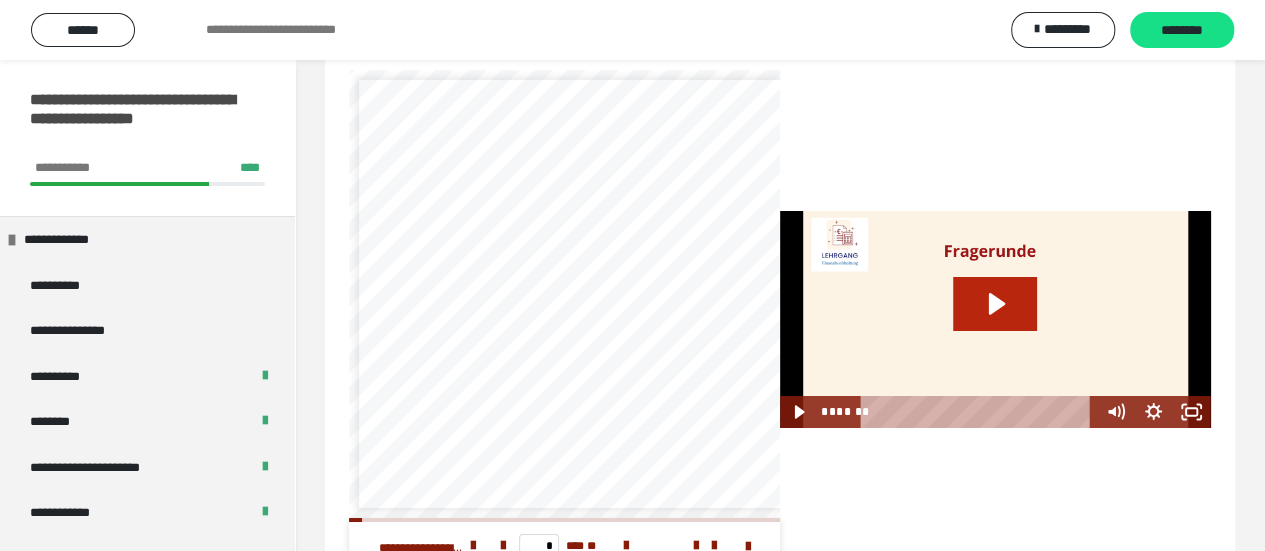 click 